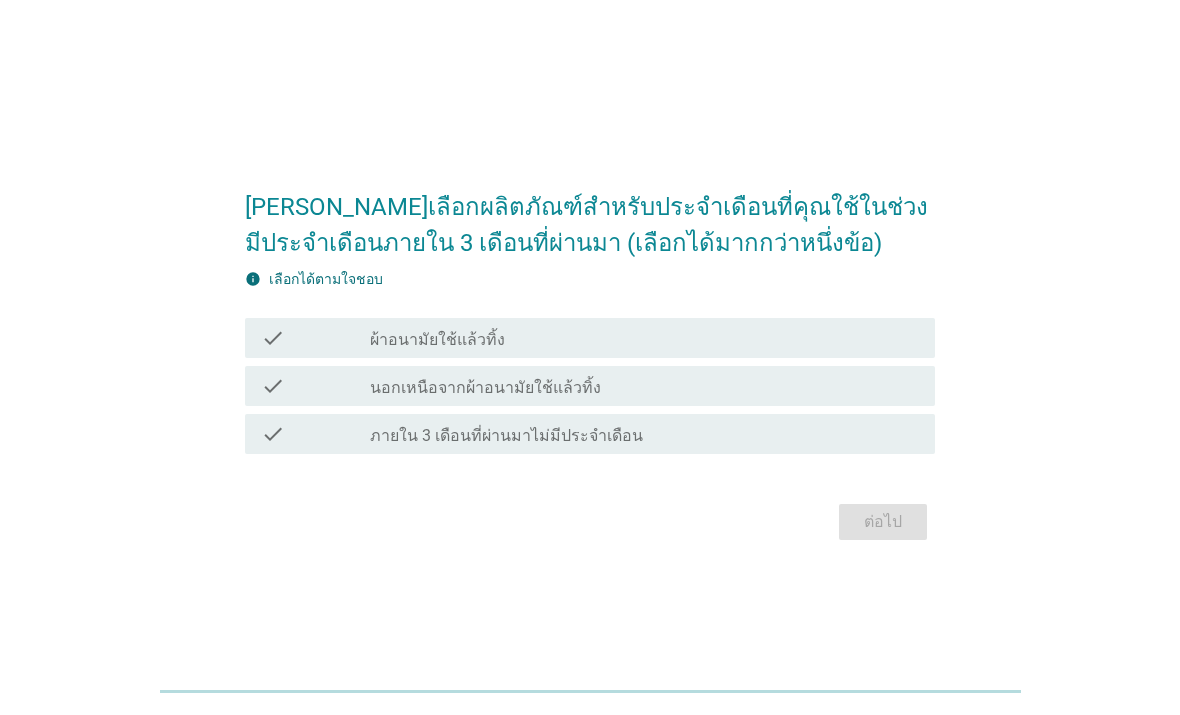 scroll, scrollTop: 0, scrollLeft: 0, axis: both 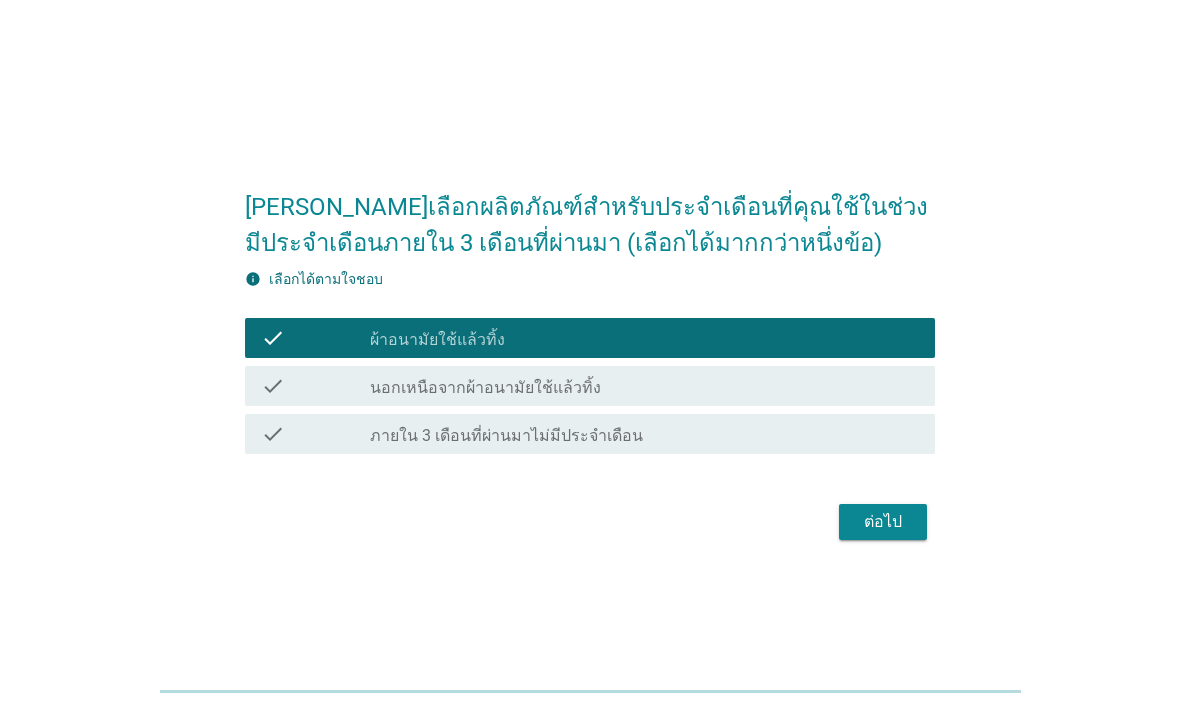 click on "ต่อไป" at bounding box center (883, 522) 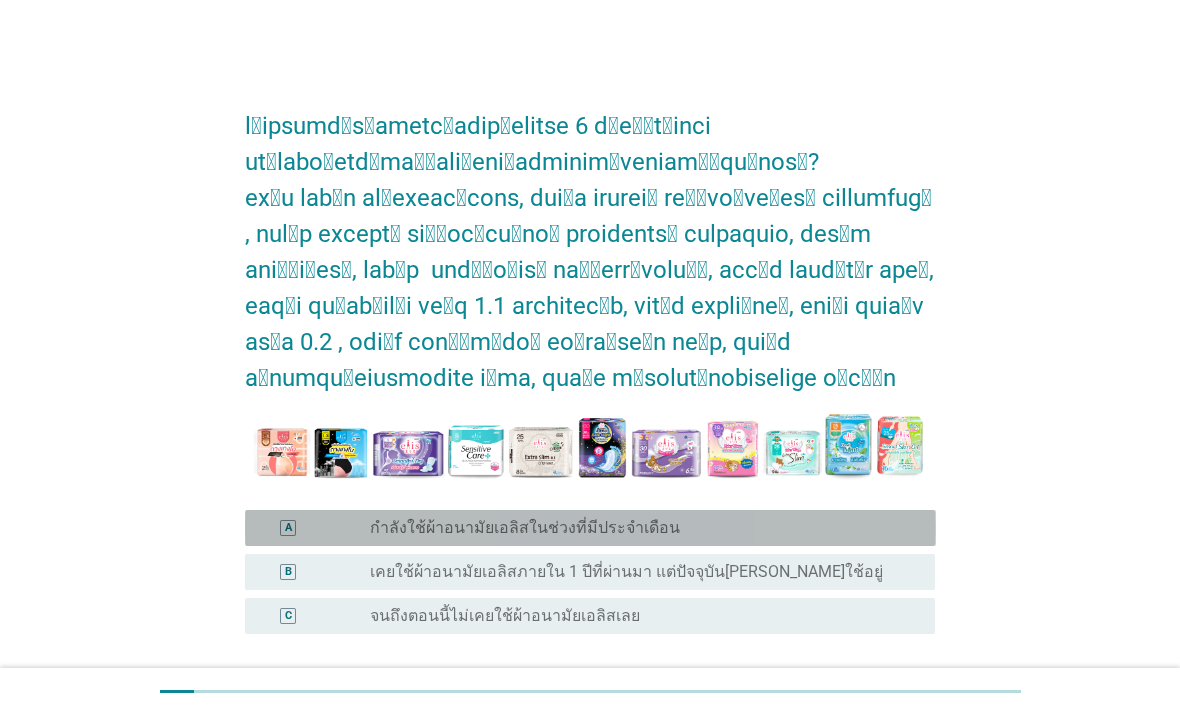 click on "radio_button_unchecked กำลังใช้ผ้าอนามัยเอลิสในช่วงที่มีประจำเดือน" at bounding box center [636, 528] 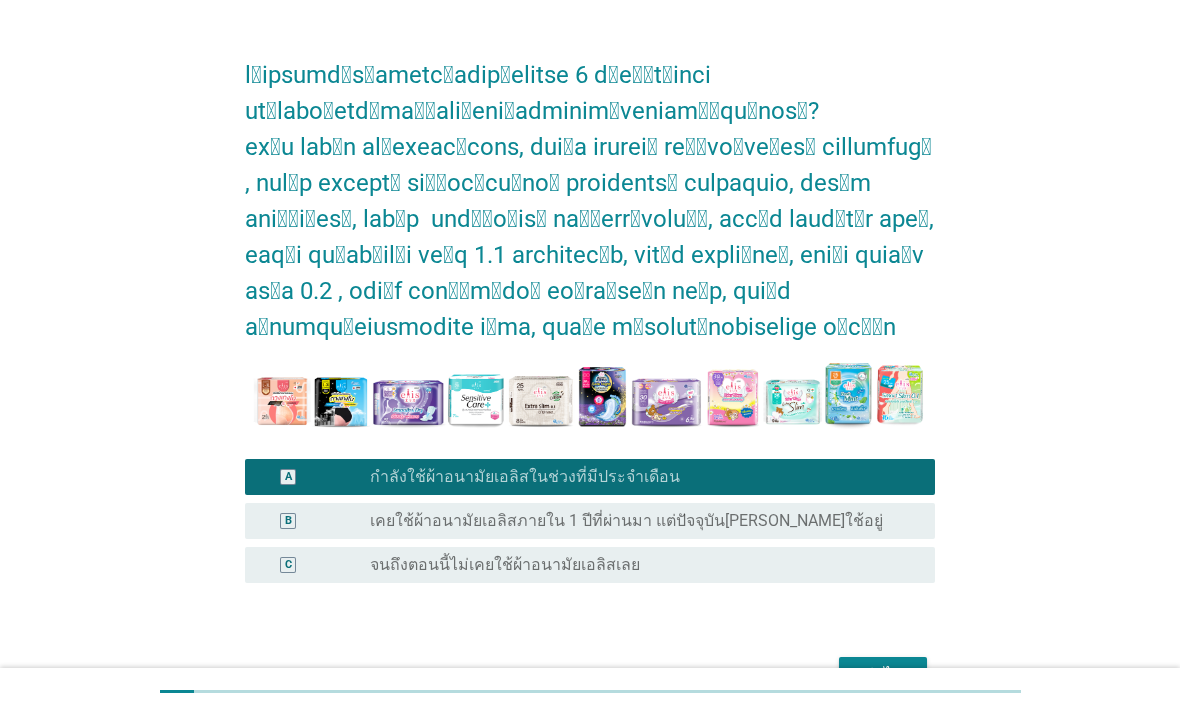 scroll, scrollTop: 51, scrollLeft: 0, axis: vertical 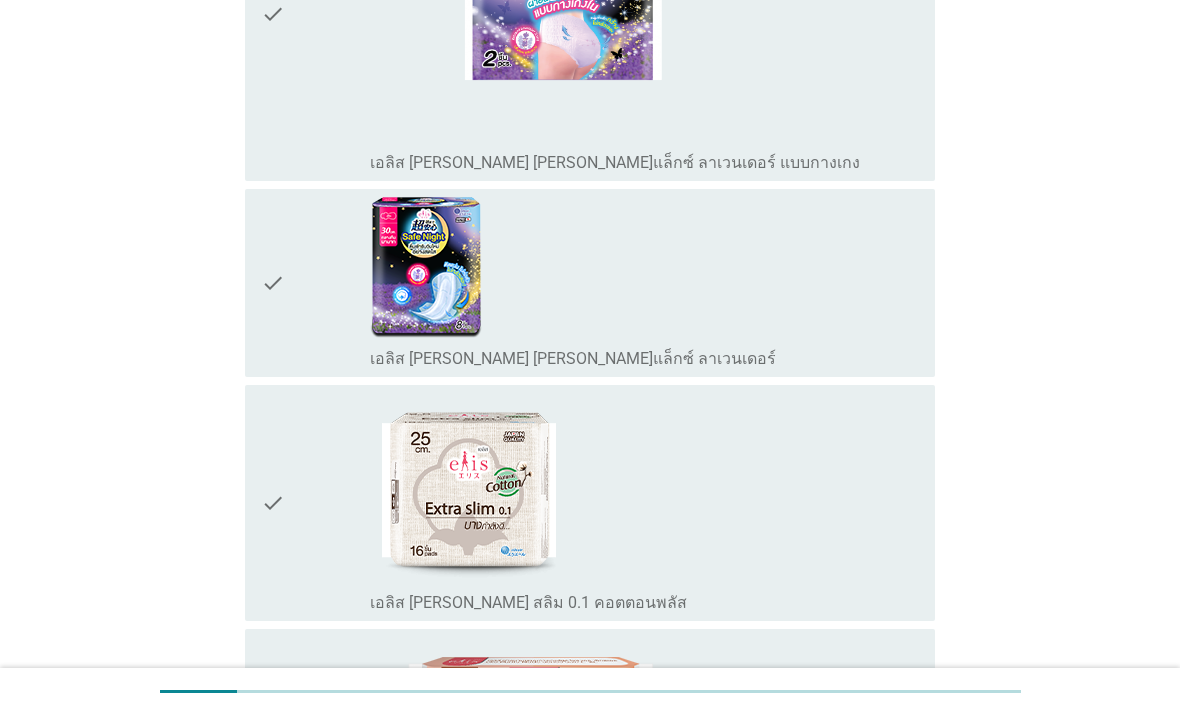 click on "check_box_outline_blank เอลิส [PERSON_NAME] [PERSON_NAME]แล็กซ์ ลาเวนเดอร์" at bounding box center [644, 283] 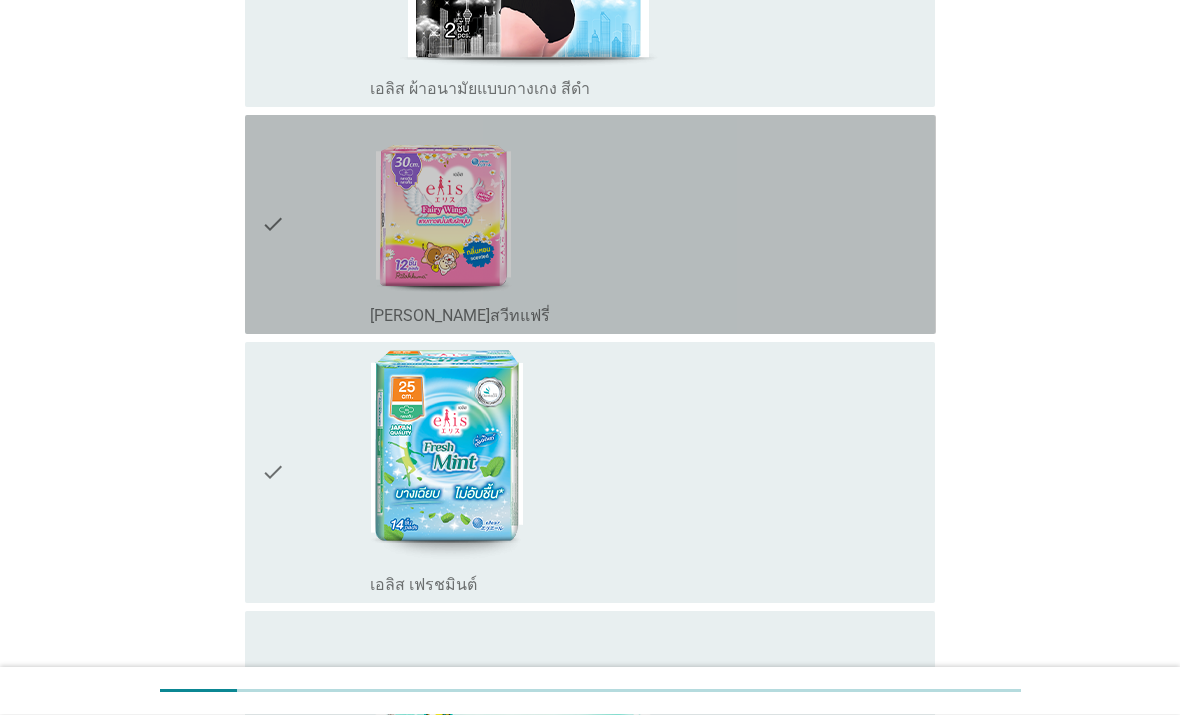 scroll, scrollTop: 2286, scrollLeft: 0, axis: vertical 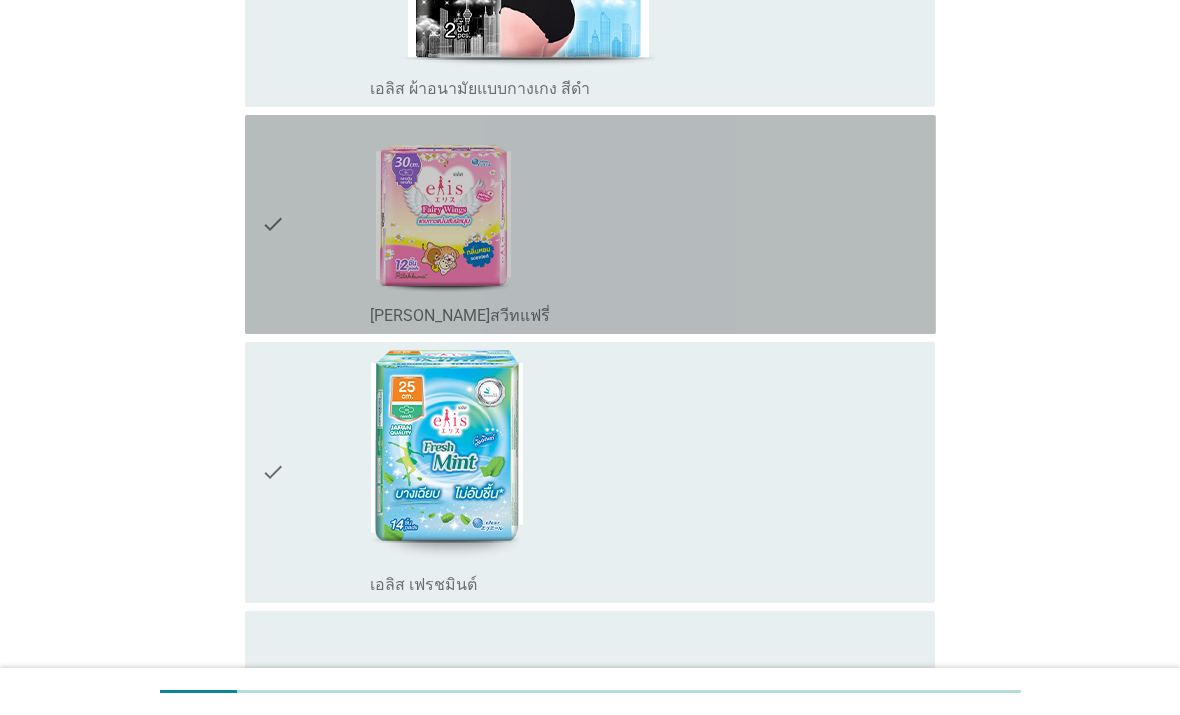 click on "check_box_outline_[PERSON_NAME]แฟรี่" at bounding box center [644, 224] 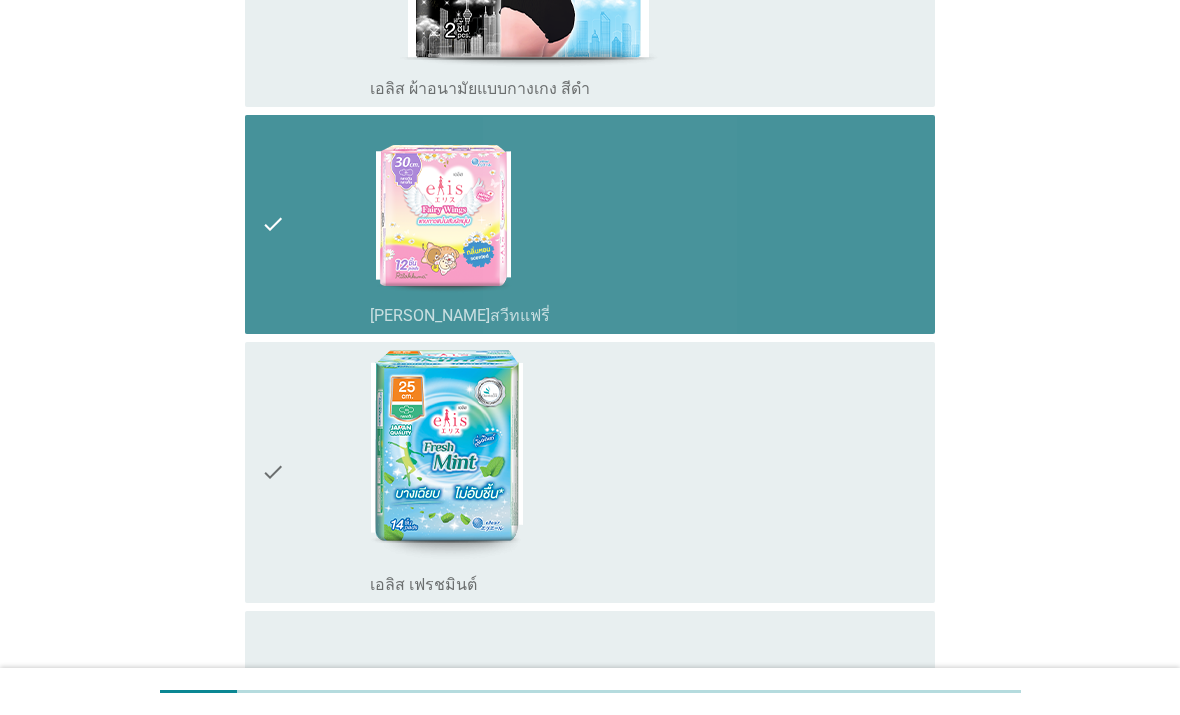 click on "check_box_outline_[PERSON_NAME]แฟรี่" at bounding box center [644, 224] 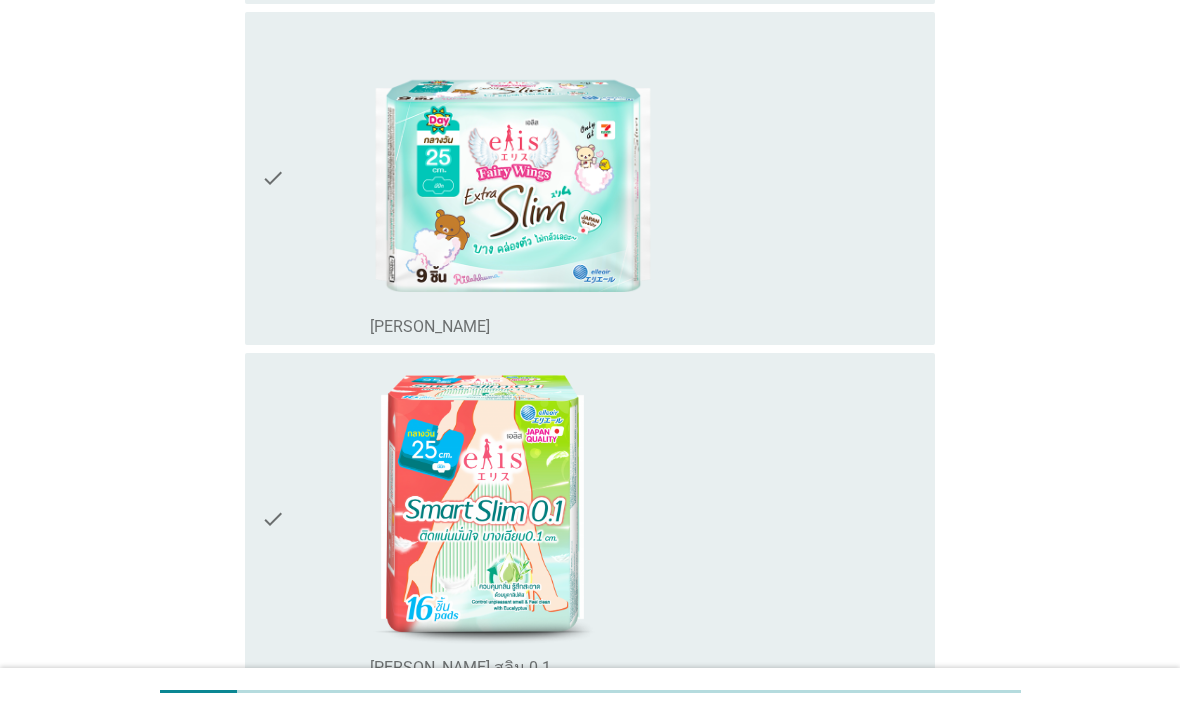 scroll, scrollTop: 2892, scrollLeft: 0, axis: vertical 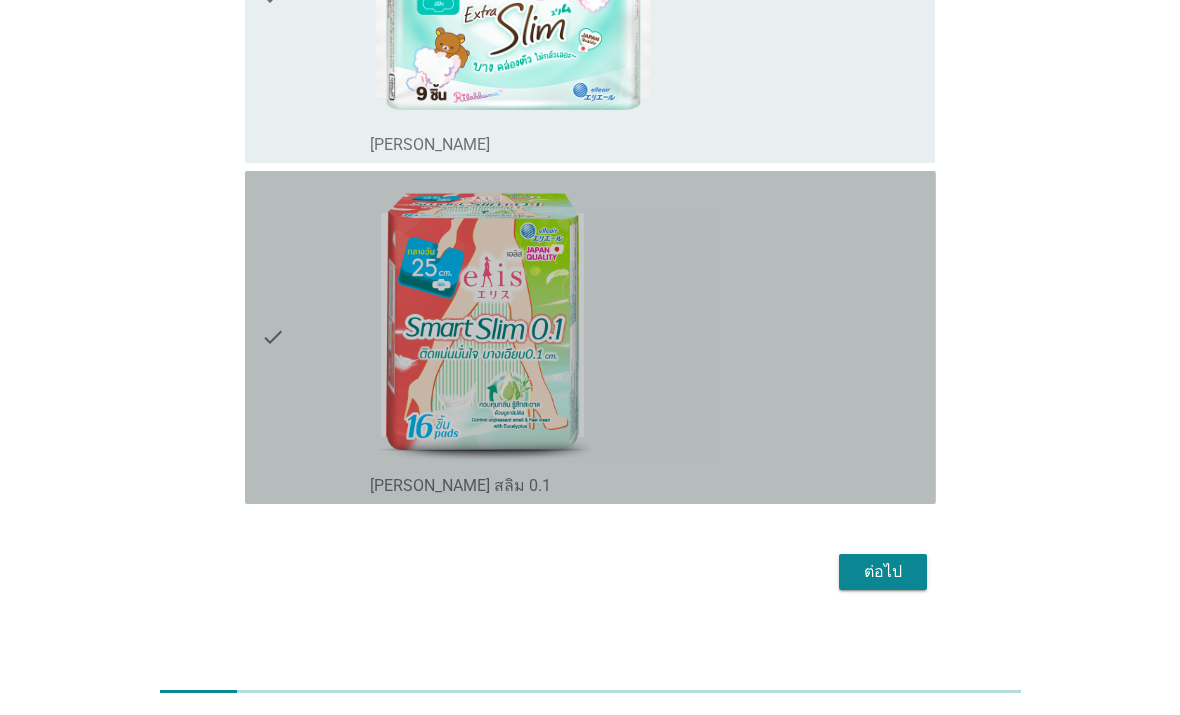click on "check_box_outline_[PERSON_NAME] 0.1" at bounding box center [644, 337] 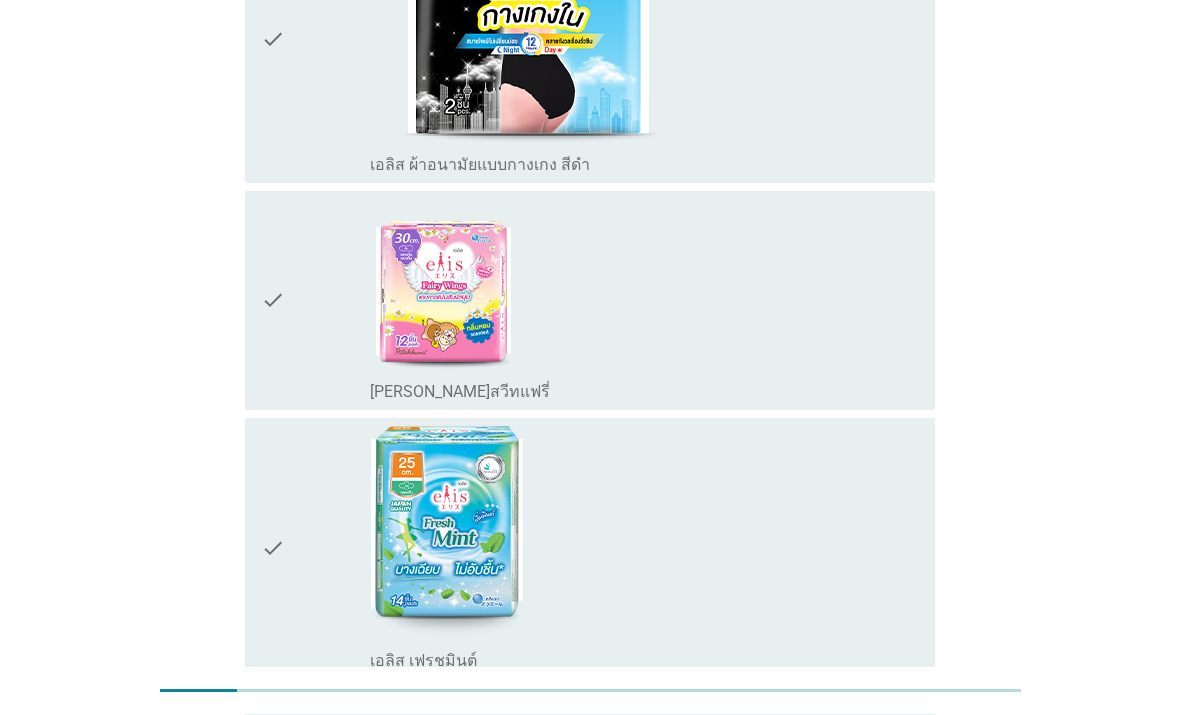 scroll, scrollTop: 2210, scrollLeft: 0, axis: vertical 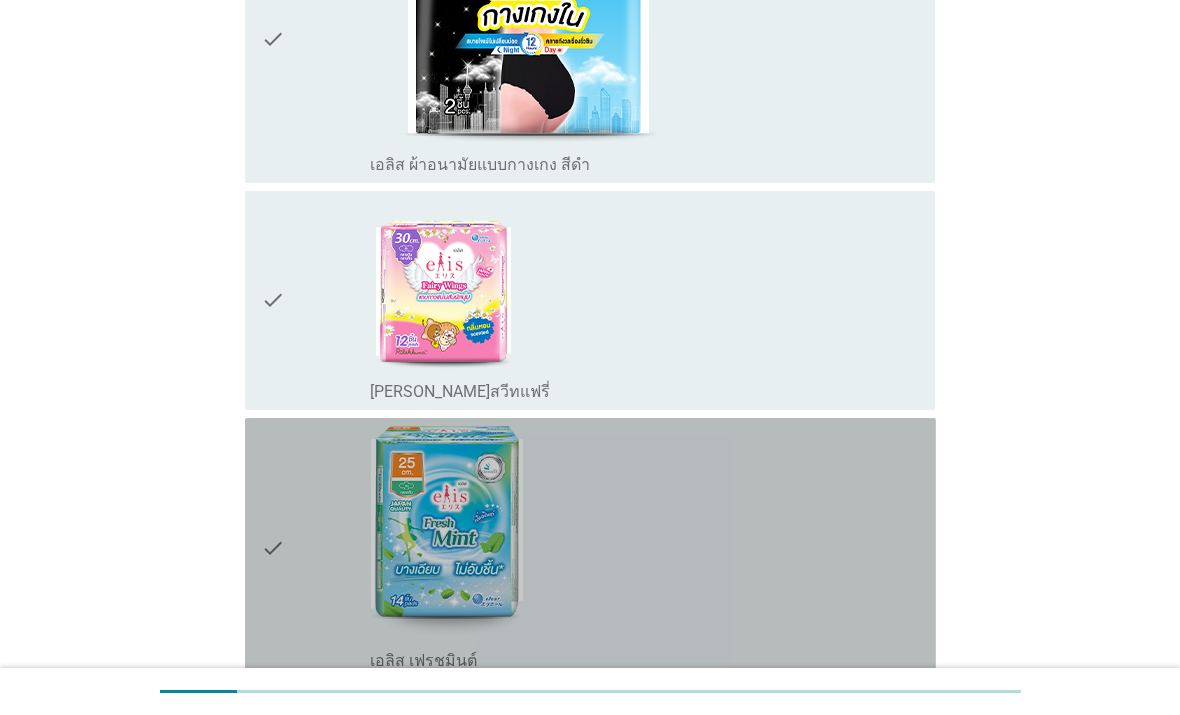 click on "check_box_outline_blank เอลิส เฟรชมินต์" at bounding box center [644, 548] 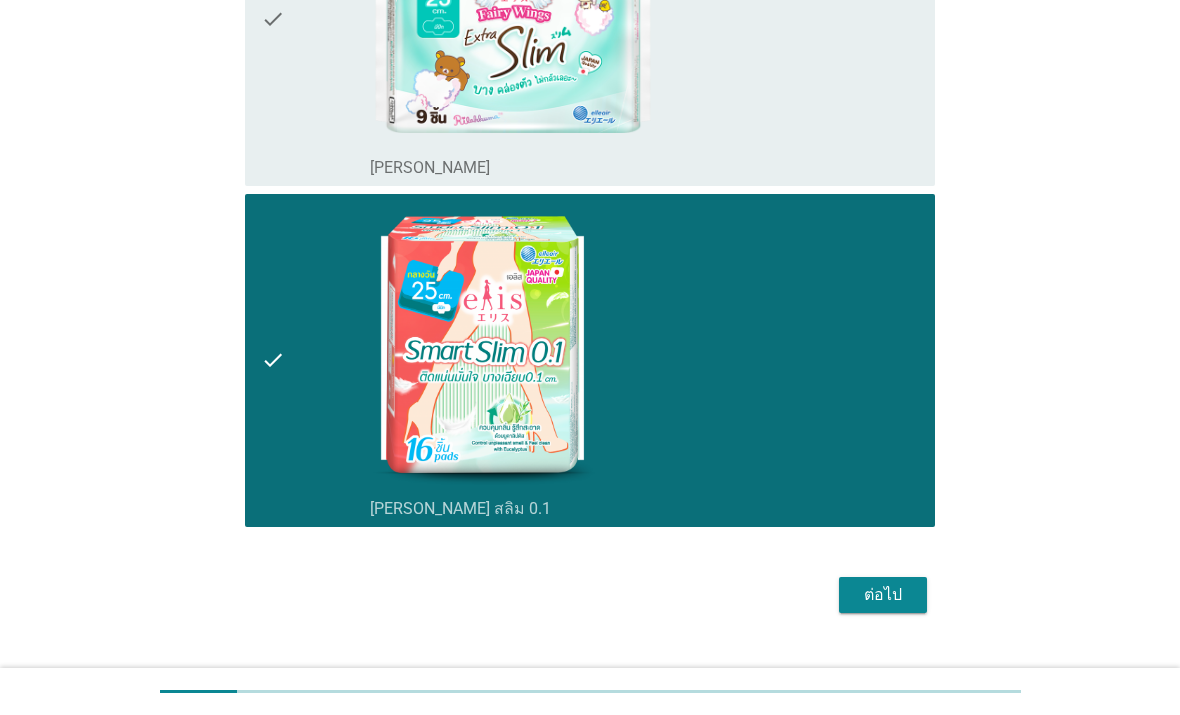 scroll, scrollTop: 3082, scrollLeft: 0, axis: vertical 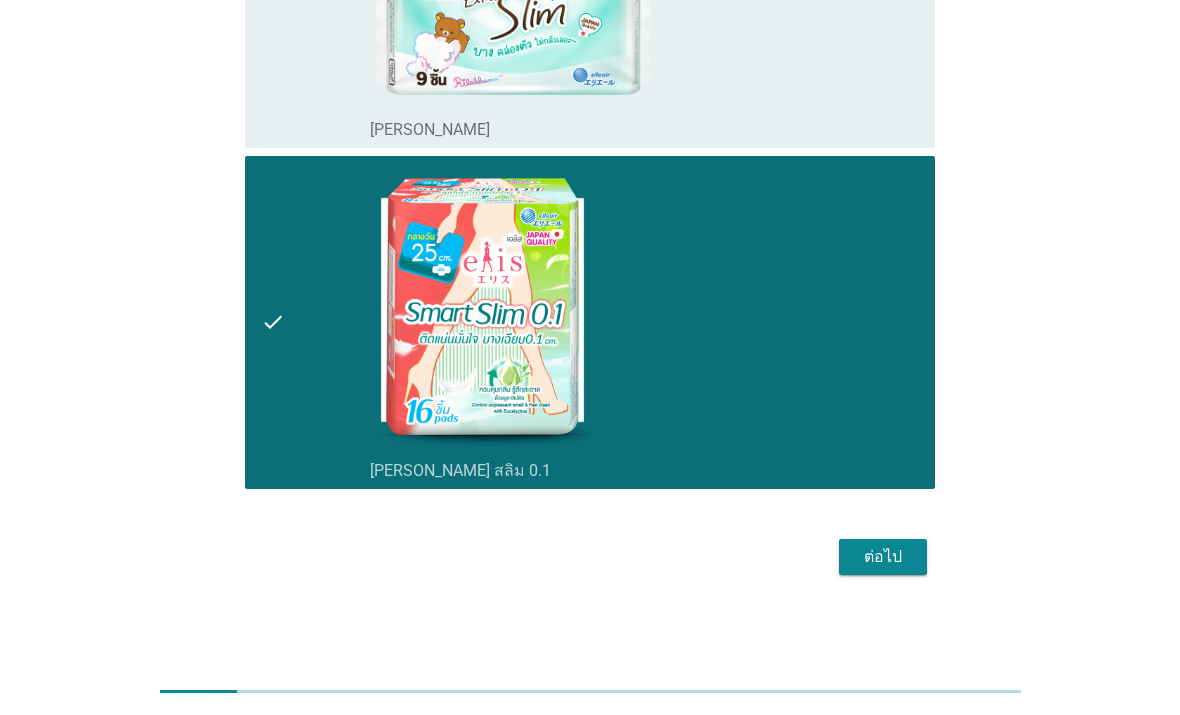 click on "ต่อไป" at bounding box center (883, 557) 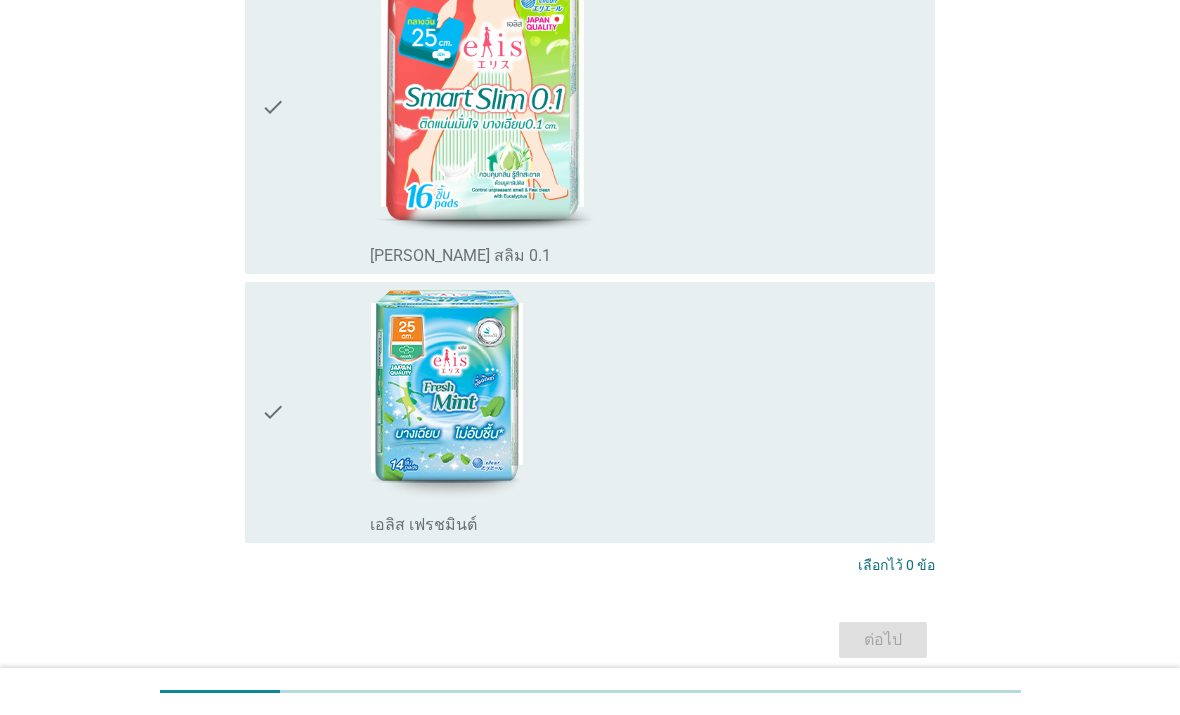 scroll, scrollTop: 526, scrollLeft: 0, axis: vertical 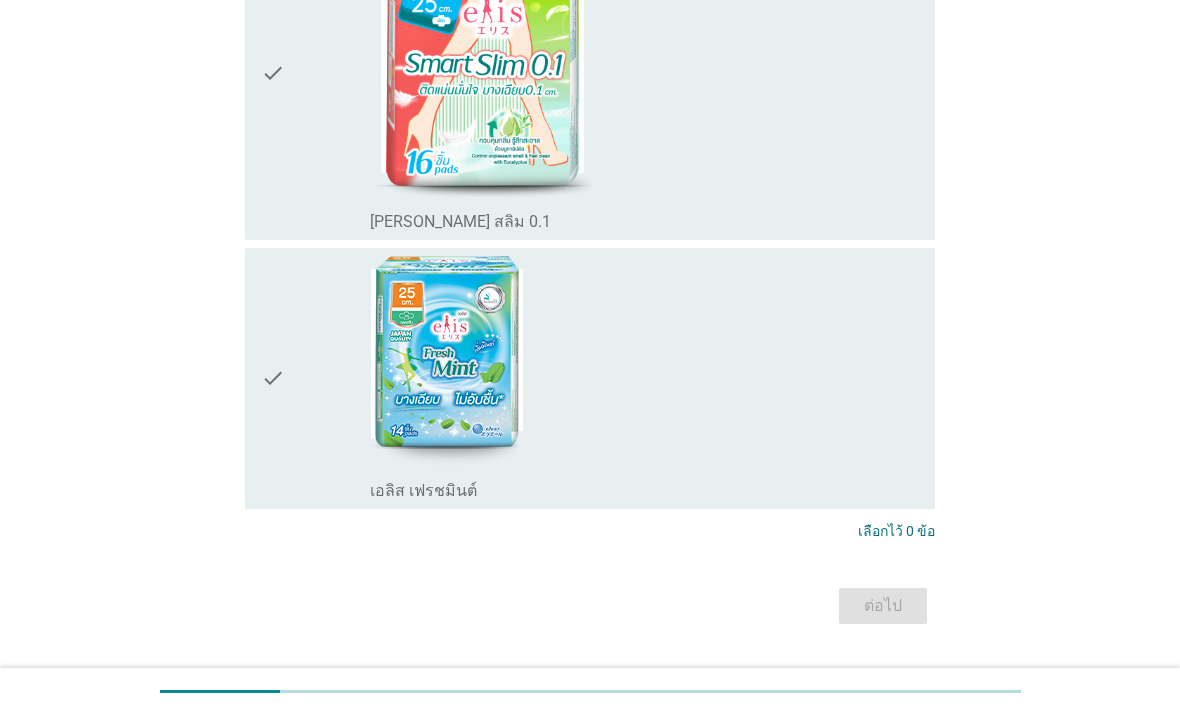click on "check_box_outline_blank เอลิส เฟรชมินต์" at bounding box center [644, 378] 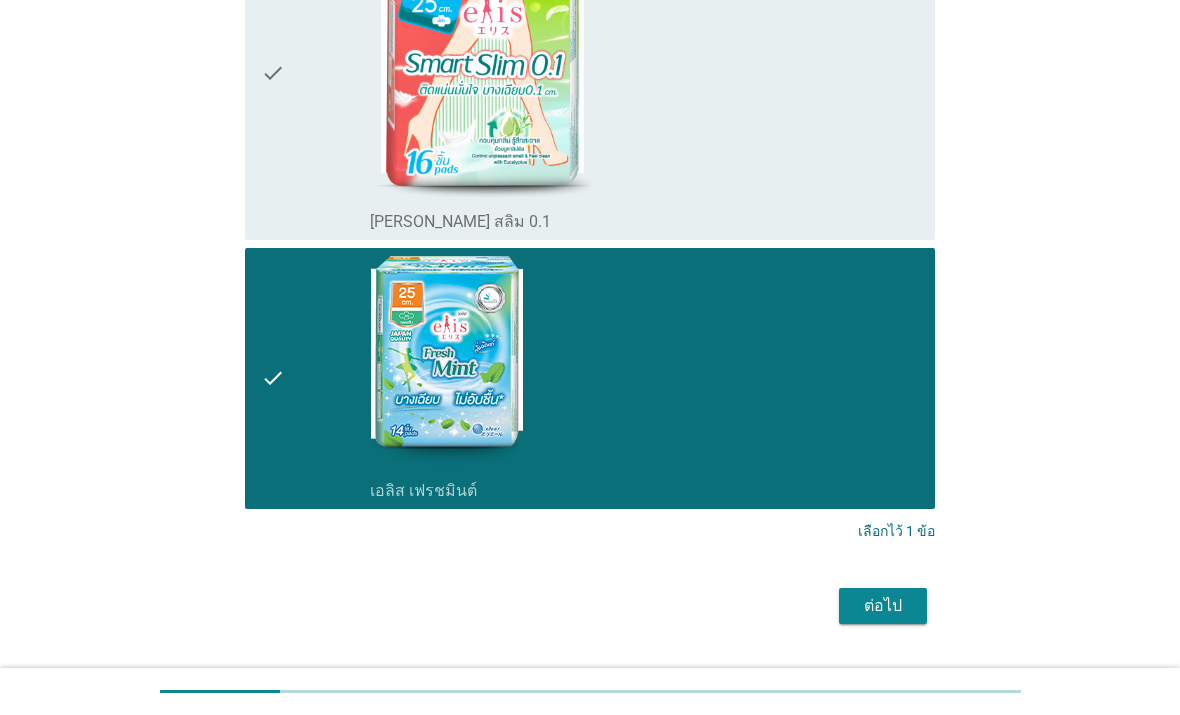 click on "ต่อไป" at bounding box center [883, 606] 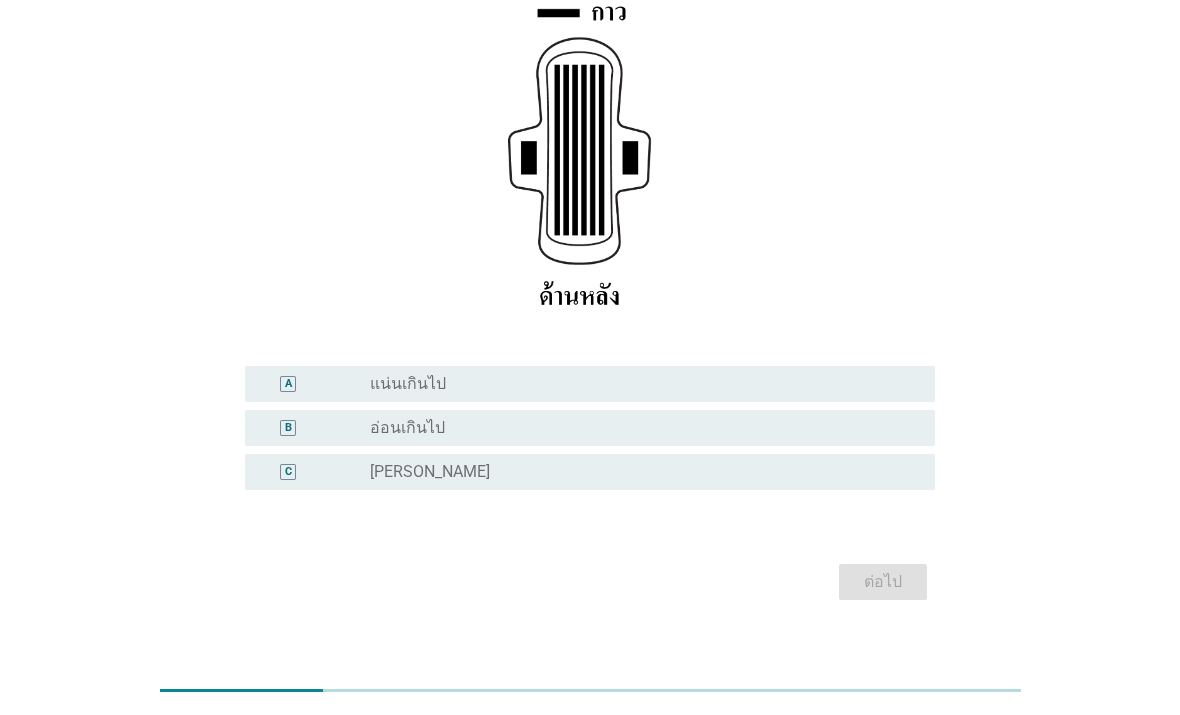 scroll, scrollTop: 251, scrollLeft: 0, axis: vertical 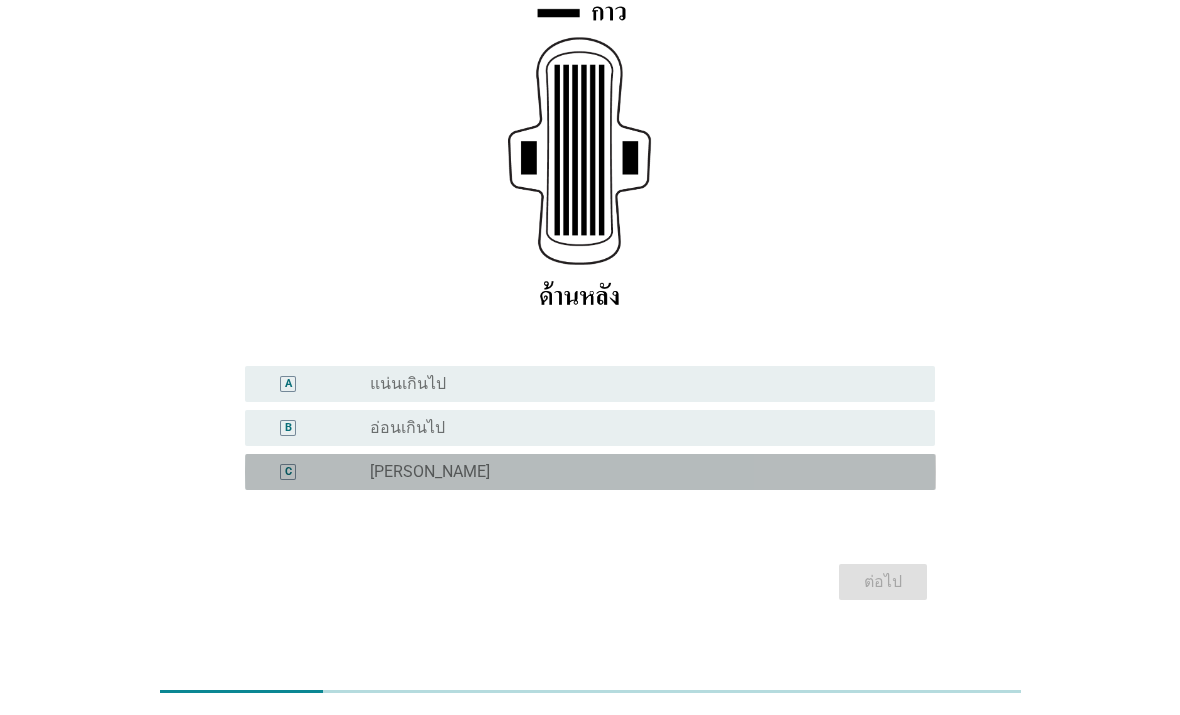 click on "radio_button_unchecked [PERSON_NAME]" at bounding box center [636, 472] 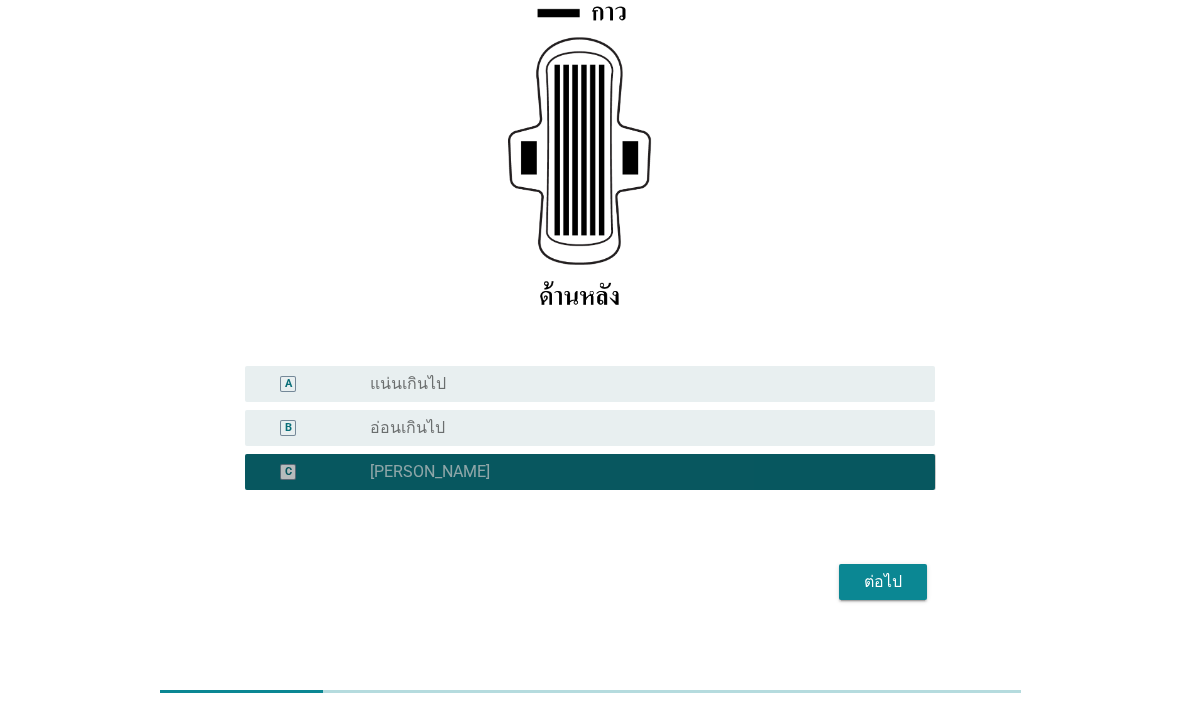 click on "ต่อไป" at bounding box center (883, 582) 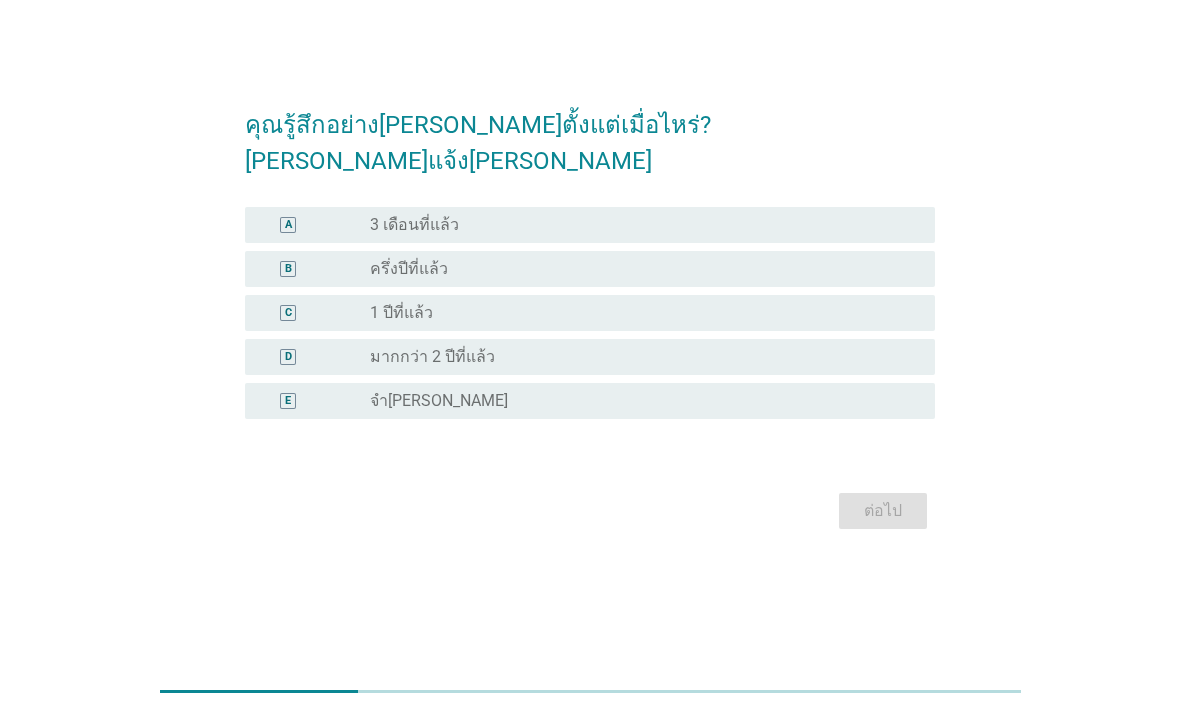 scroll, scrollTop: 0, scrollLeft: 0, axis: both 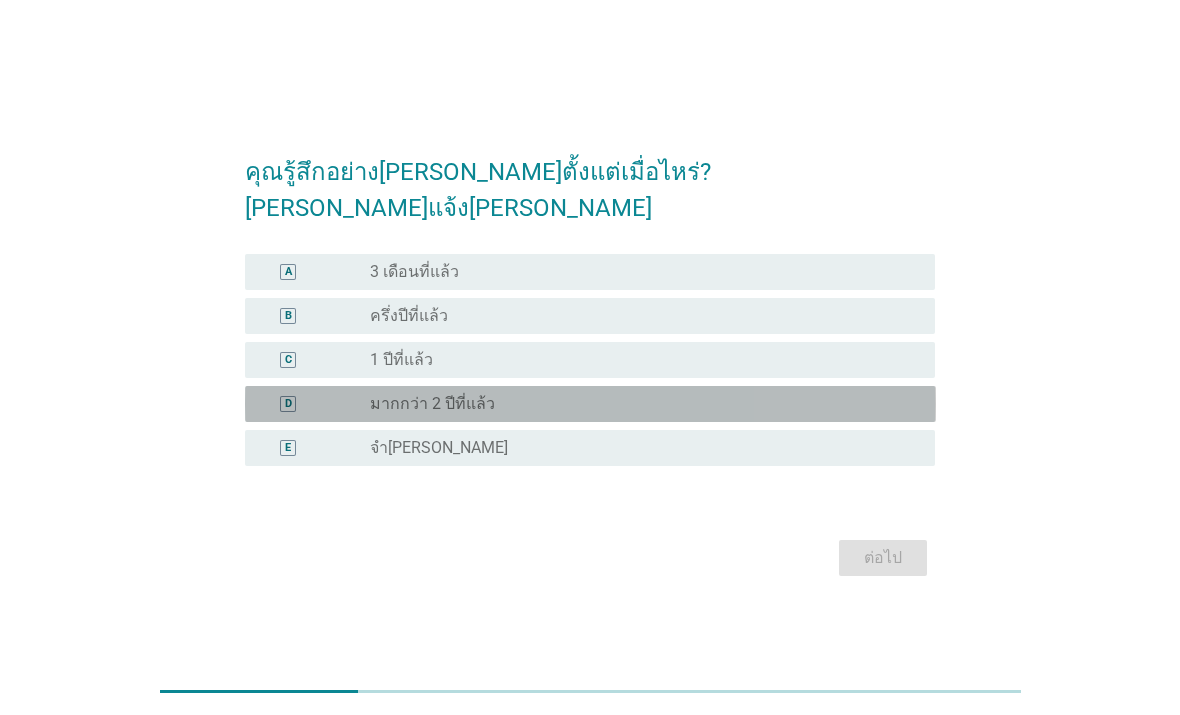 click on "D     radio_button_unchecked มากกว่า 2 ปีที่แล้ว" at bounding box center [590, 404] 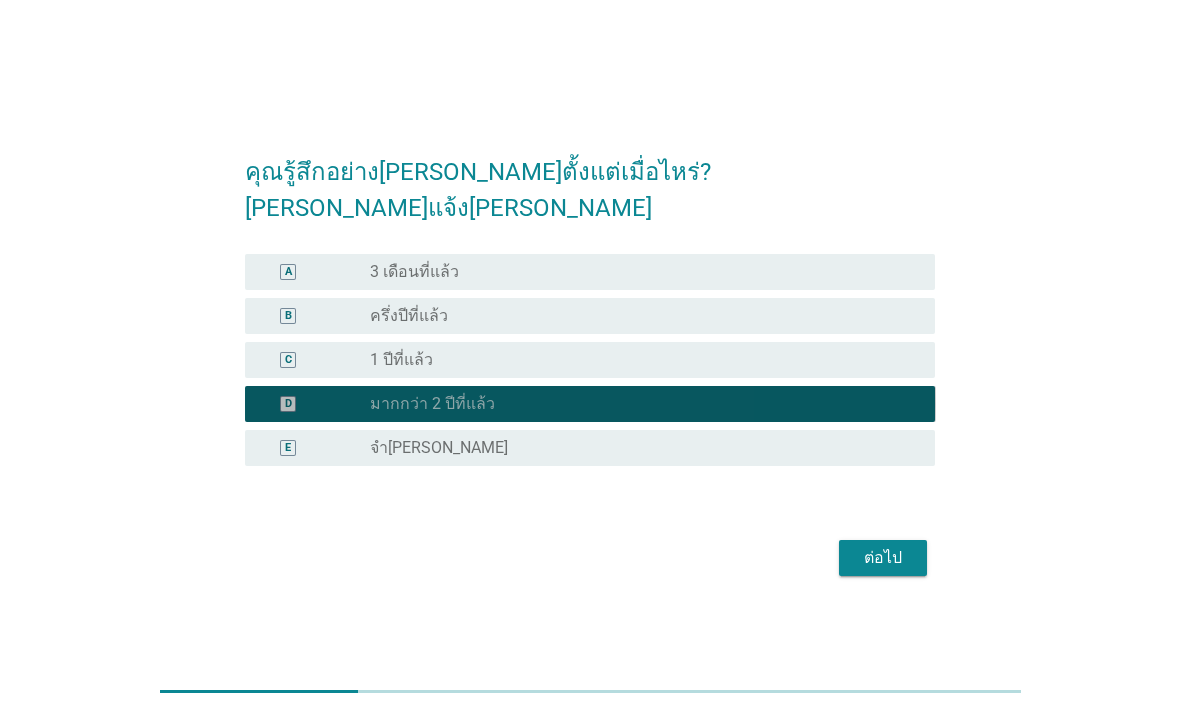 click on "ต่อไป" at bounding box center [883, 558] 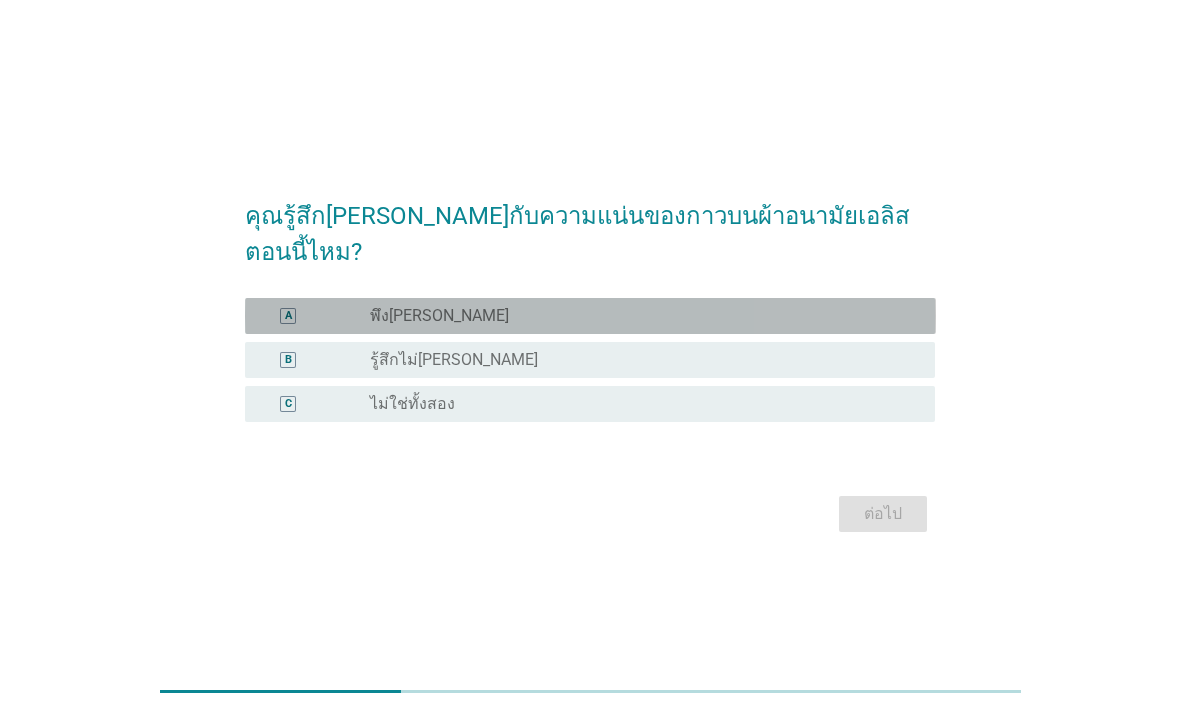 click on "radio_button_unchecked พึง[PERSON_NAME]" at bounding box center (636, 316) 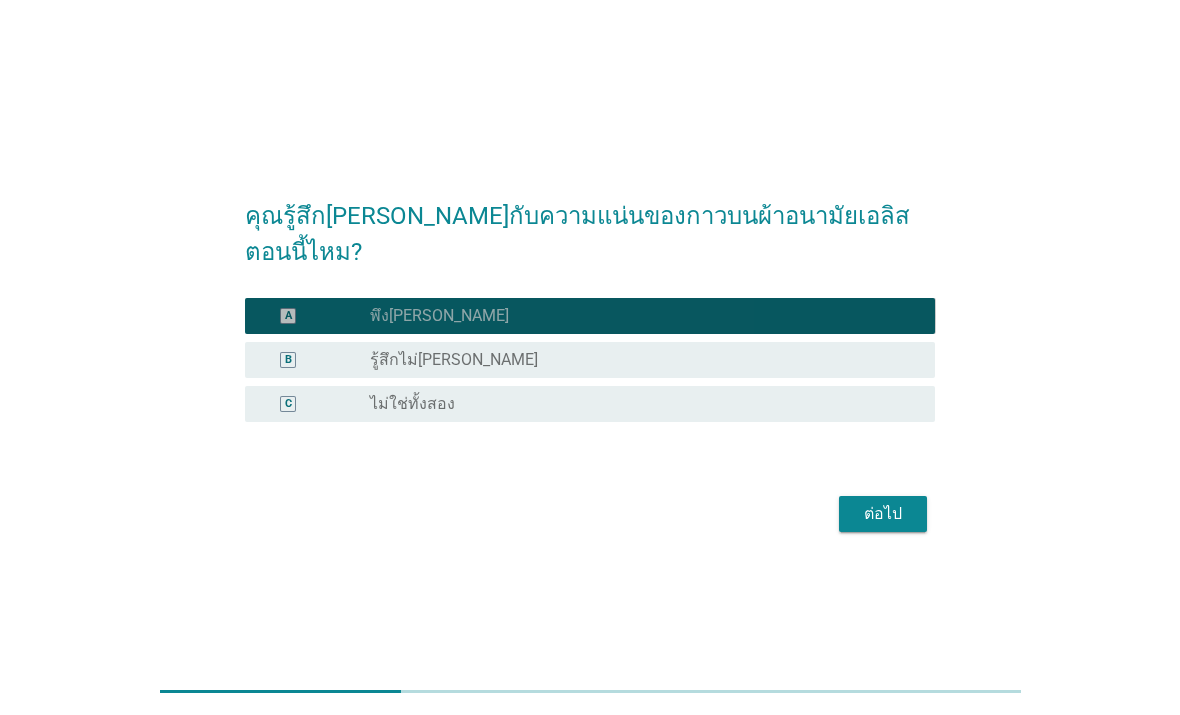 click on "ต่อไป" at bounding box center (883, 514) 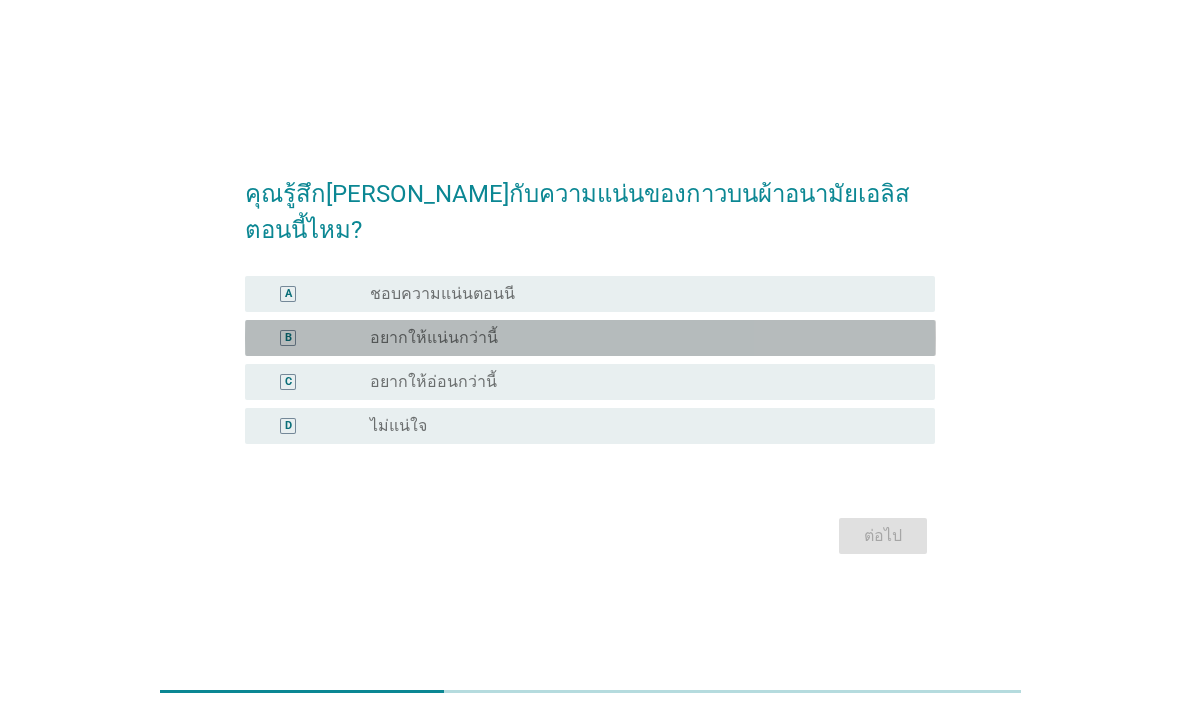 click on "radio_button_unchecked อยากให้แน่นกว่านี้" at bounding box center (636, 338) 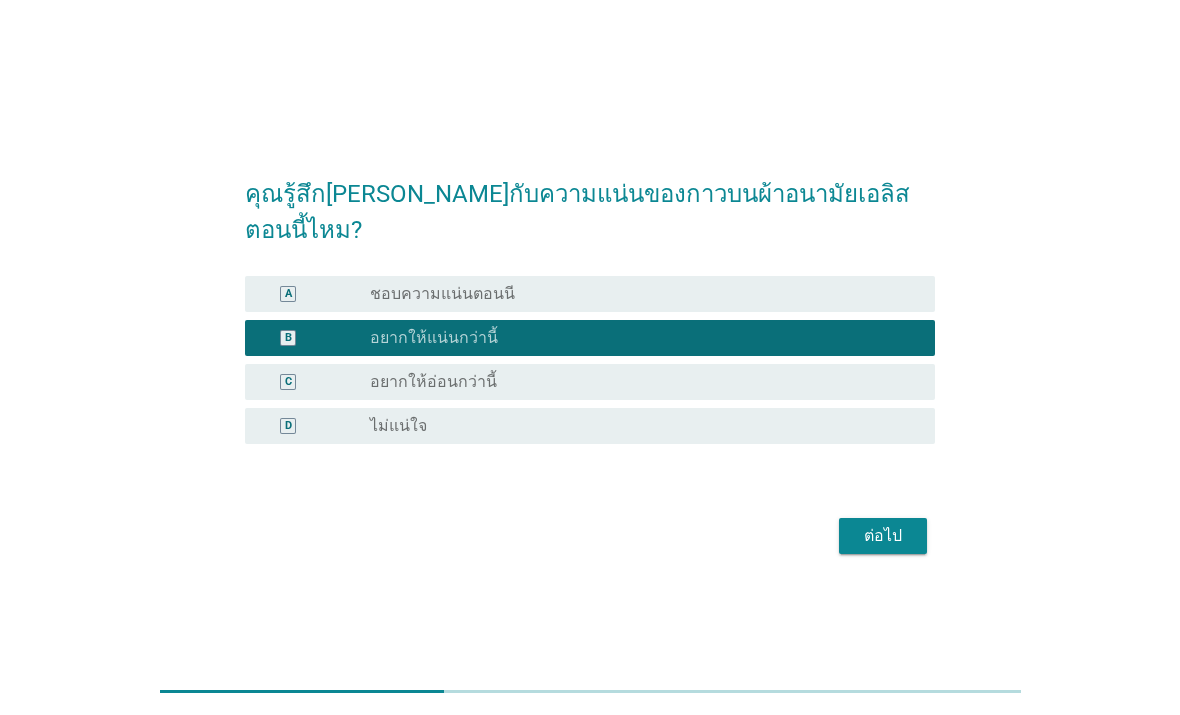 click on "ต่อไป" at bounding box center (883, 536) 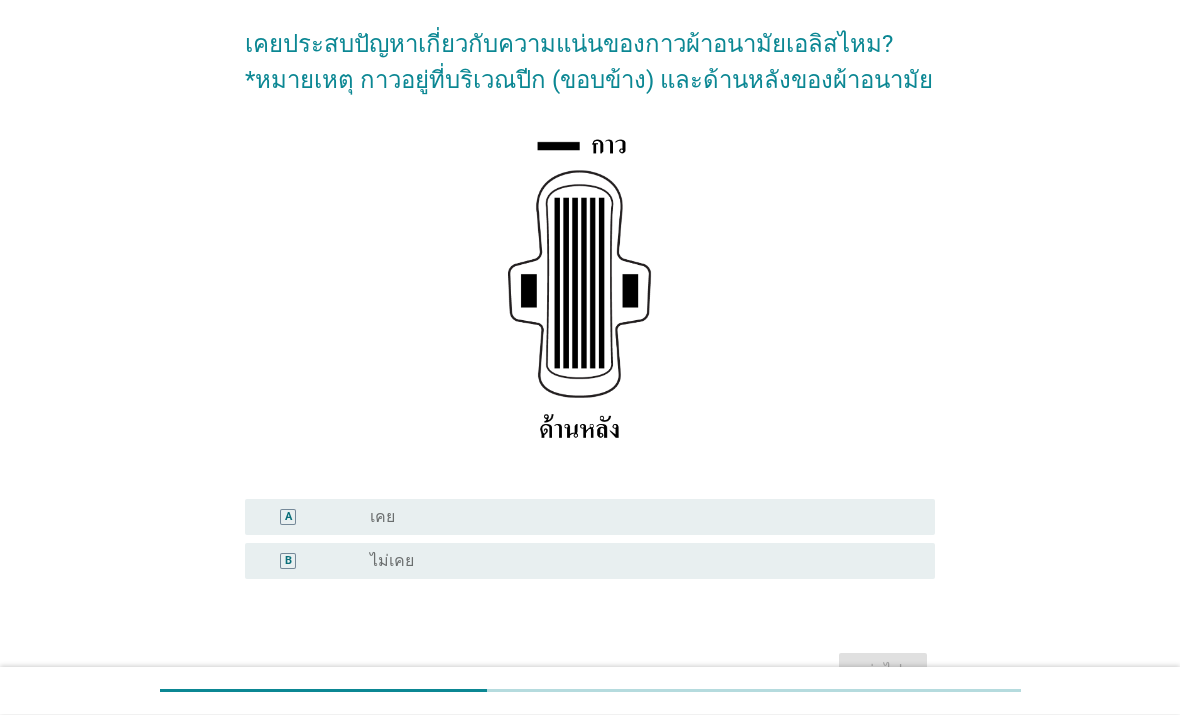 scroll, scrollTop: 82, scrollLeft: 0, axis: vertical 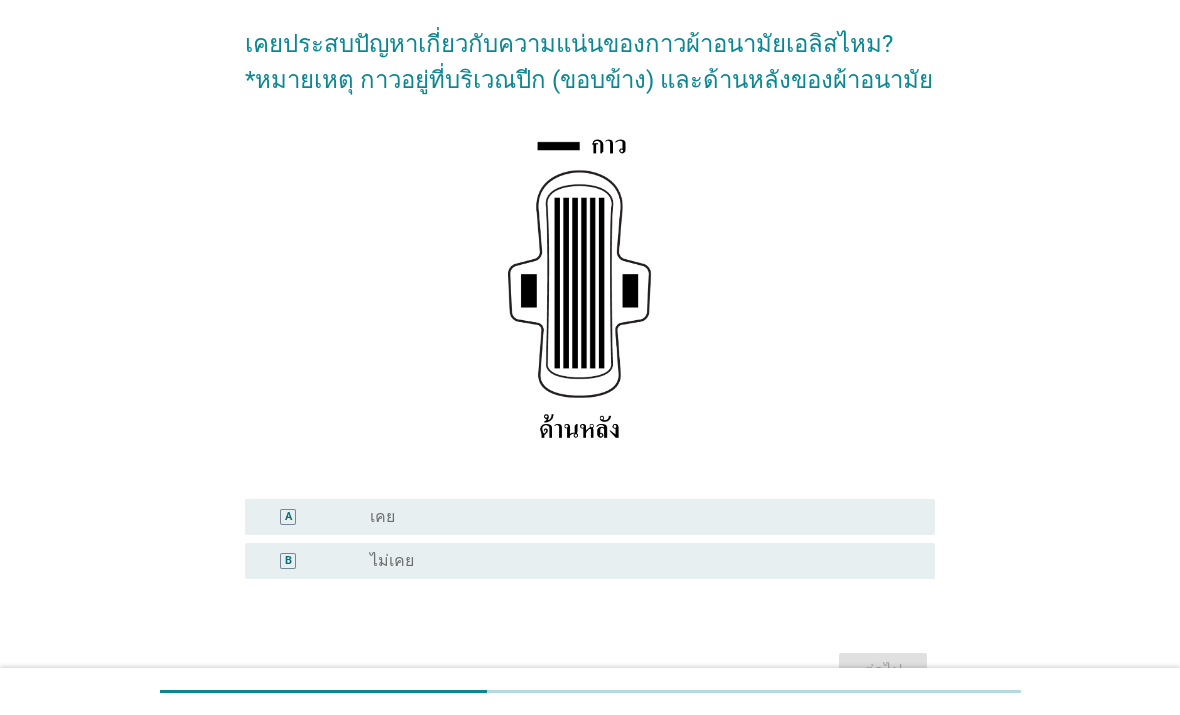 click on "radio_button_unchecked เคย" at bounding box center [636, 517] 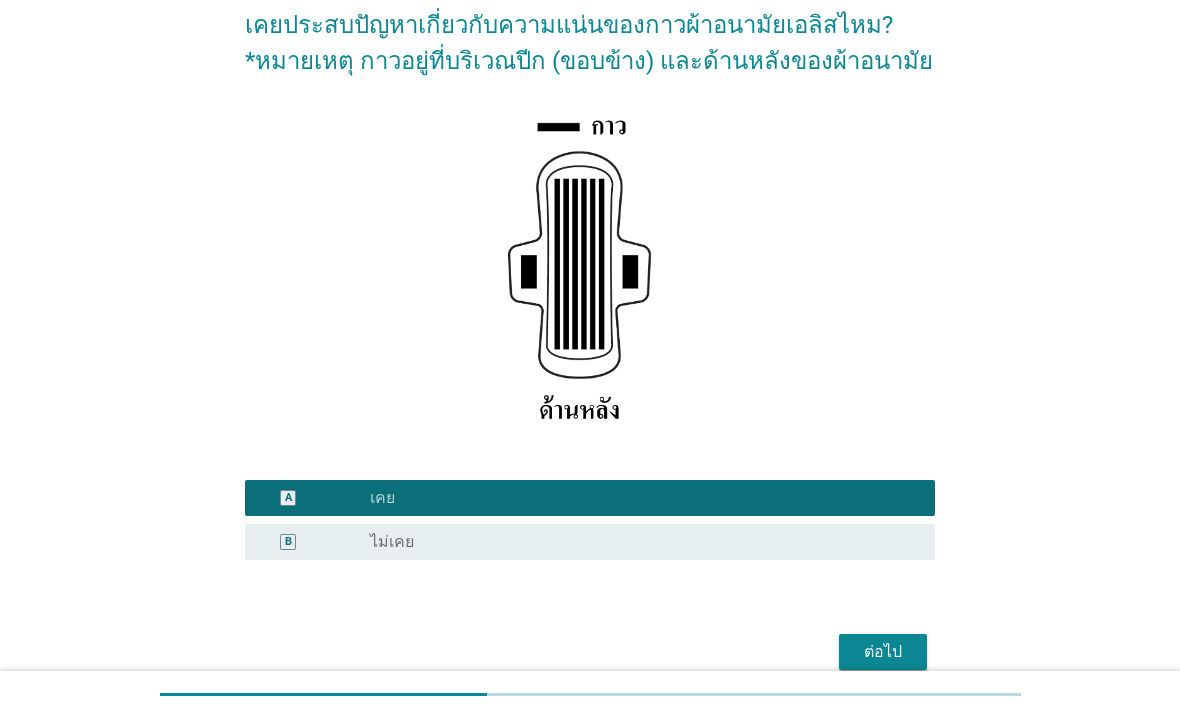 click on "ต่อไป" at bounding box center (883, 649) 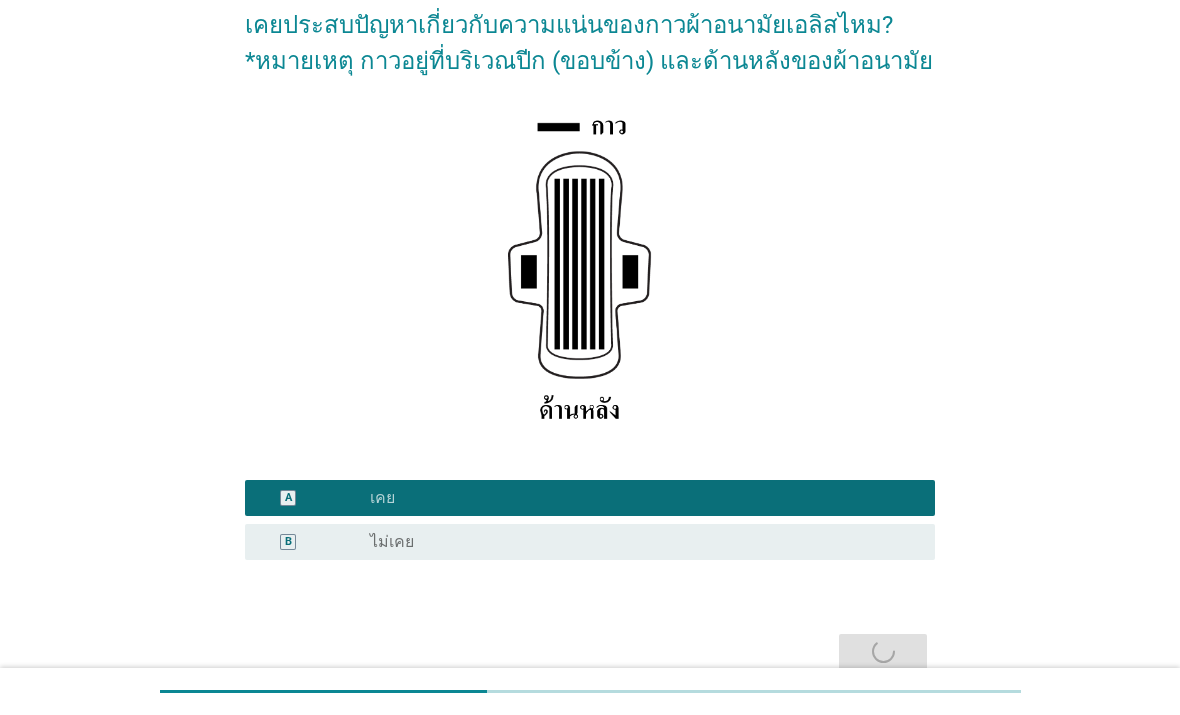 scroll, scrollTop: 0, scrollLeft: 0, axis: both 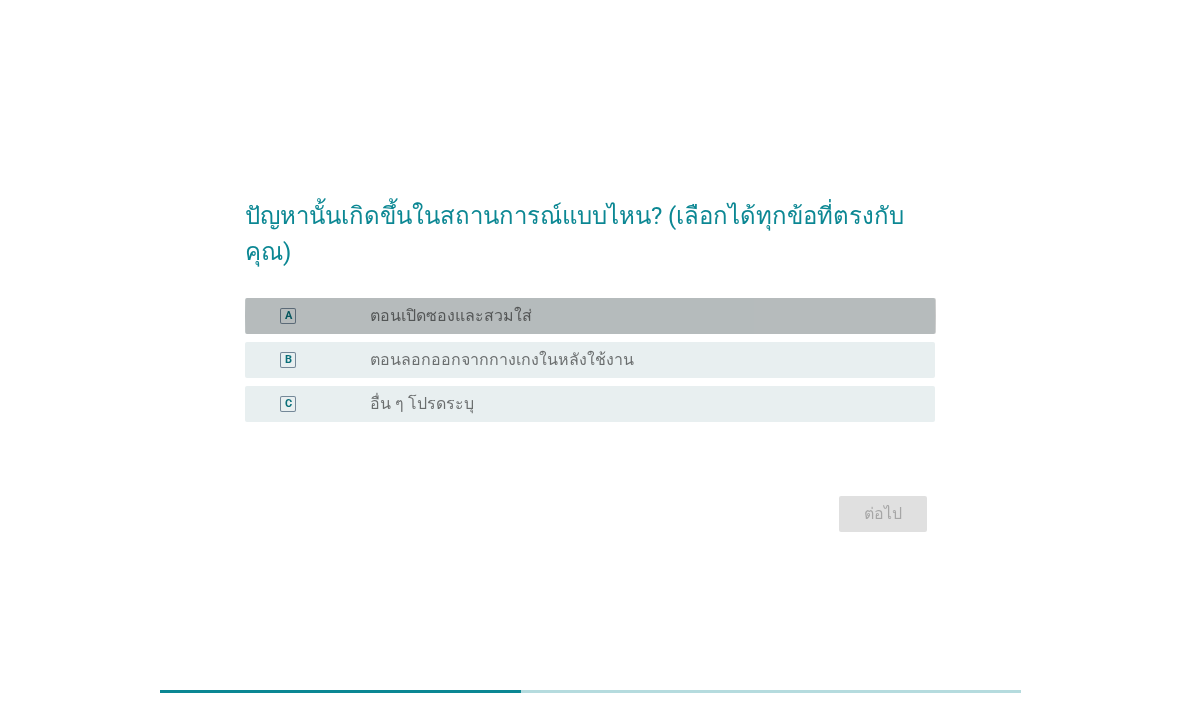 click on "radio_button_unchecked ตอนเปิดซองและสวมใส่" at bounding box center [636, 316] 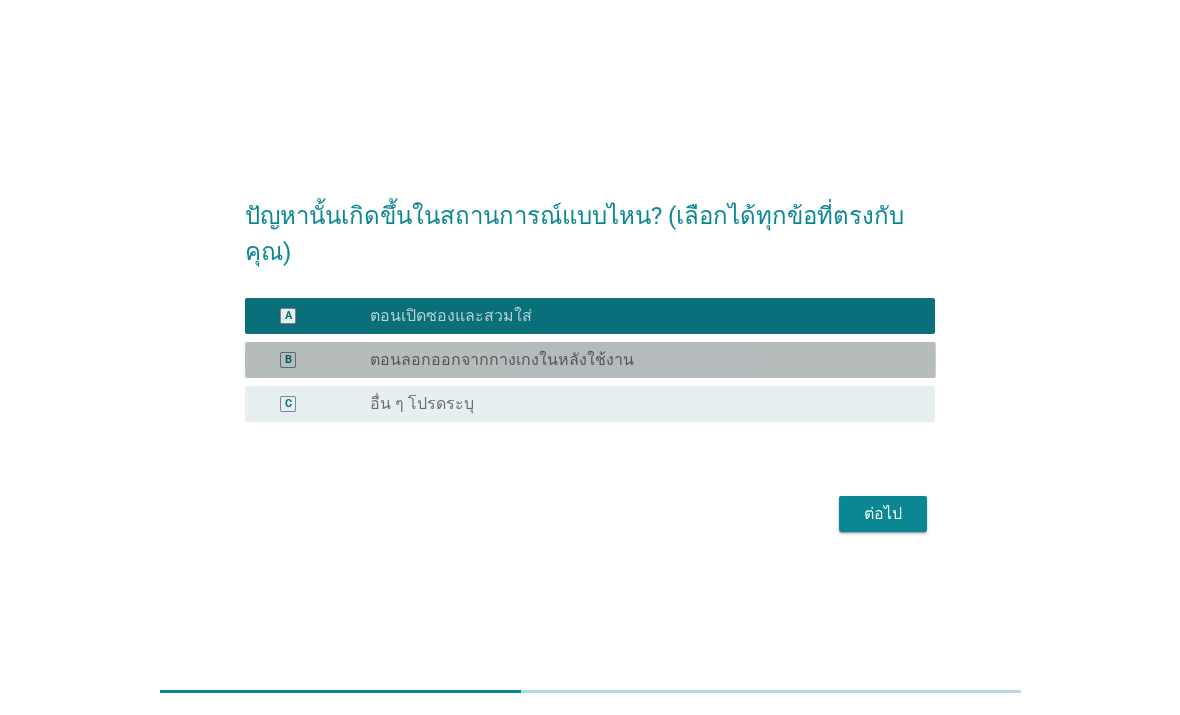 click on "radio_button_unchecked ตอนลอกออกจากกางเกงในหลังใช้งาน" at bounding box center (636, 360) 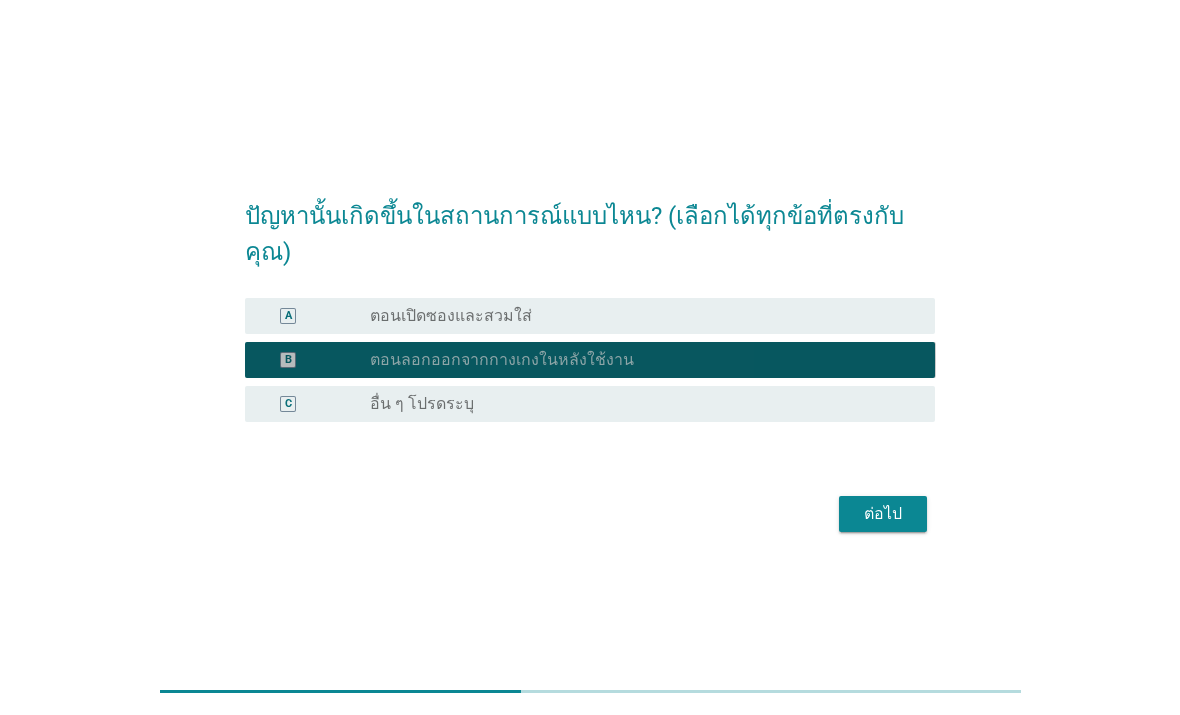click on "radio_button_unchecked ตอนเปิดซองและสวมใส่" at bounding box center (636, 316) 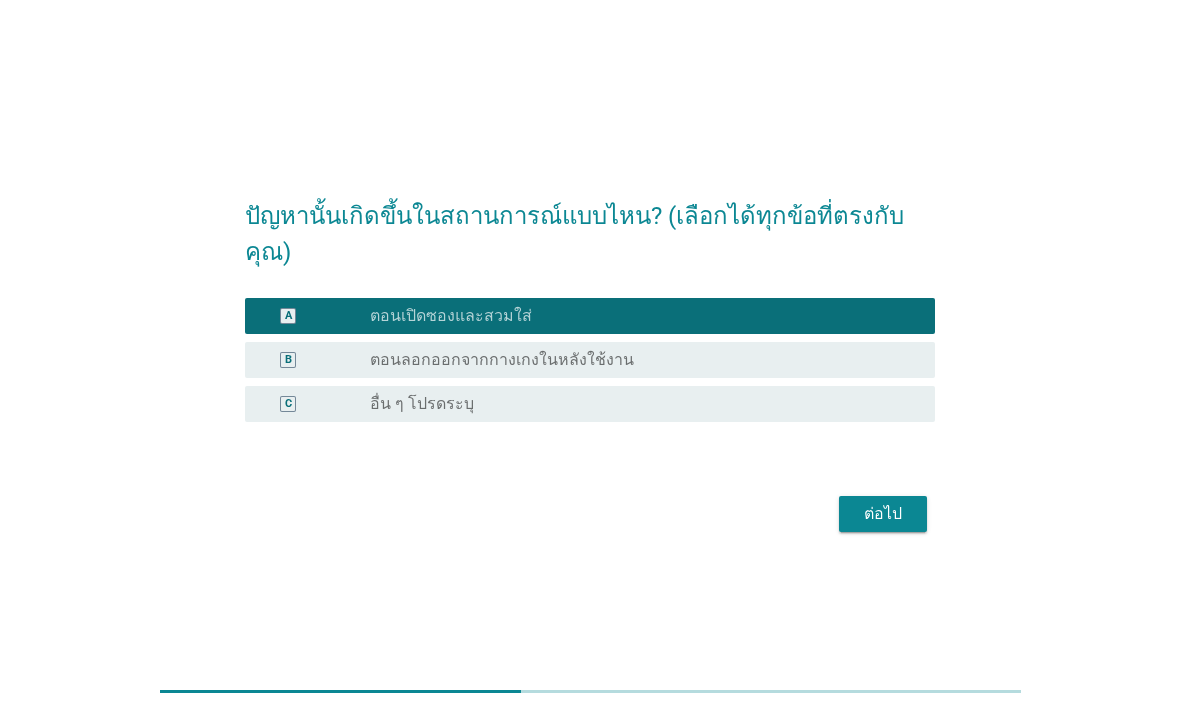 click on "B     radio_button_unchecked ตอนลอกออกจากกางเกงในหลังใช้งาน" at bounding box center [590, 360] 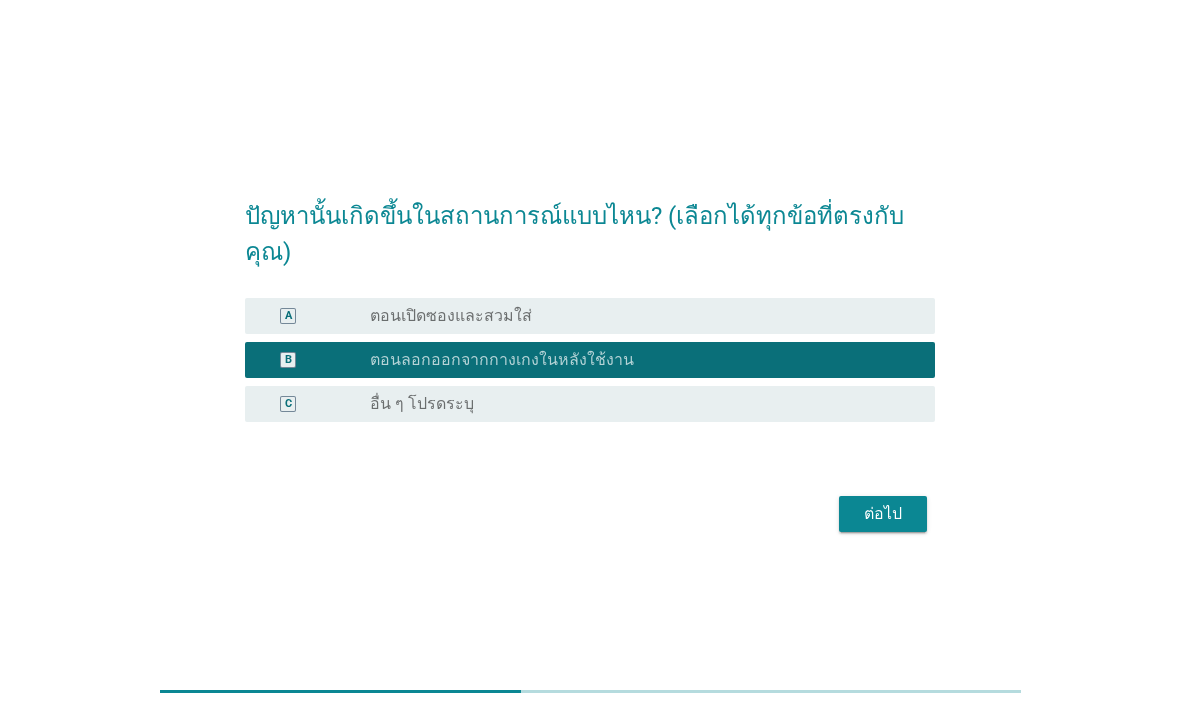 click on "ต่อไป" at bounding box center (883, 514) 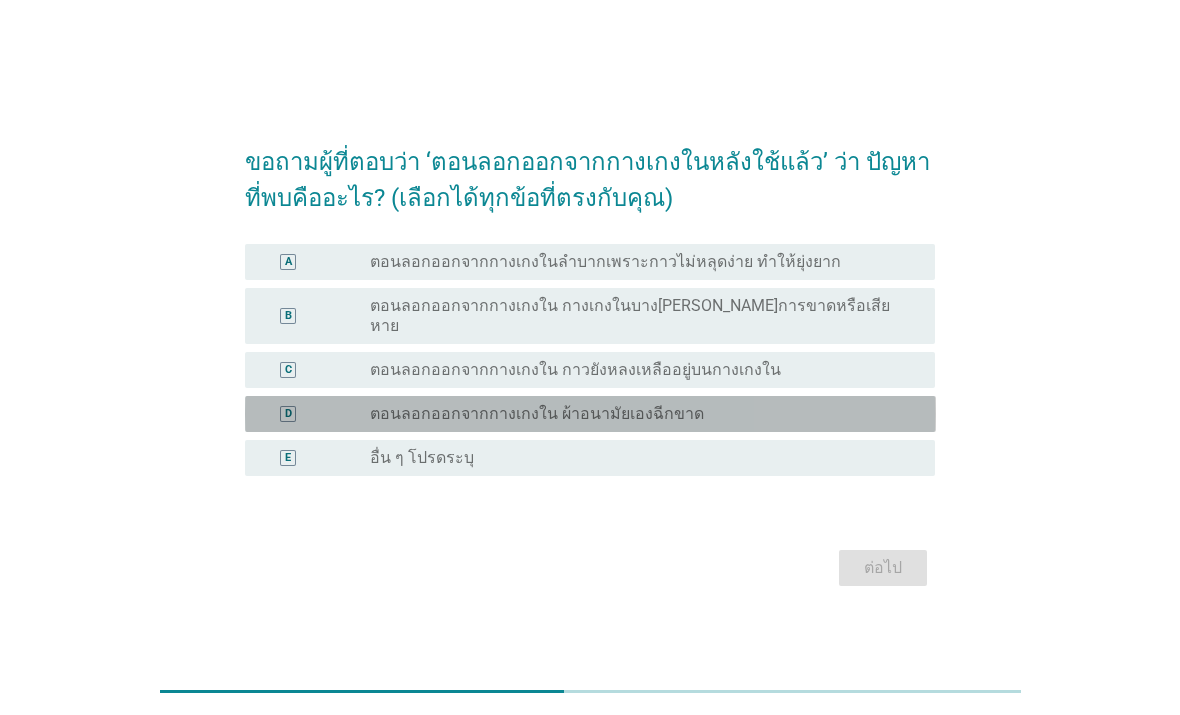 click on "radio_button_unchecked ตอนลอกออกจากกางเกงใน ผ้าอนามัยเองฉีกขาด" at bounding box center (636, 414) 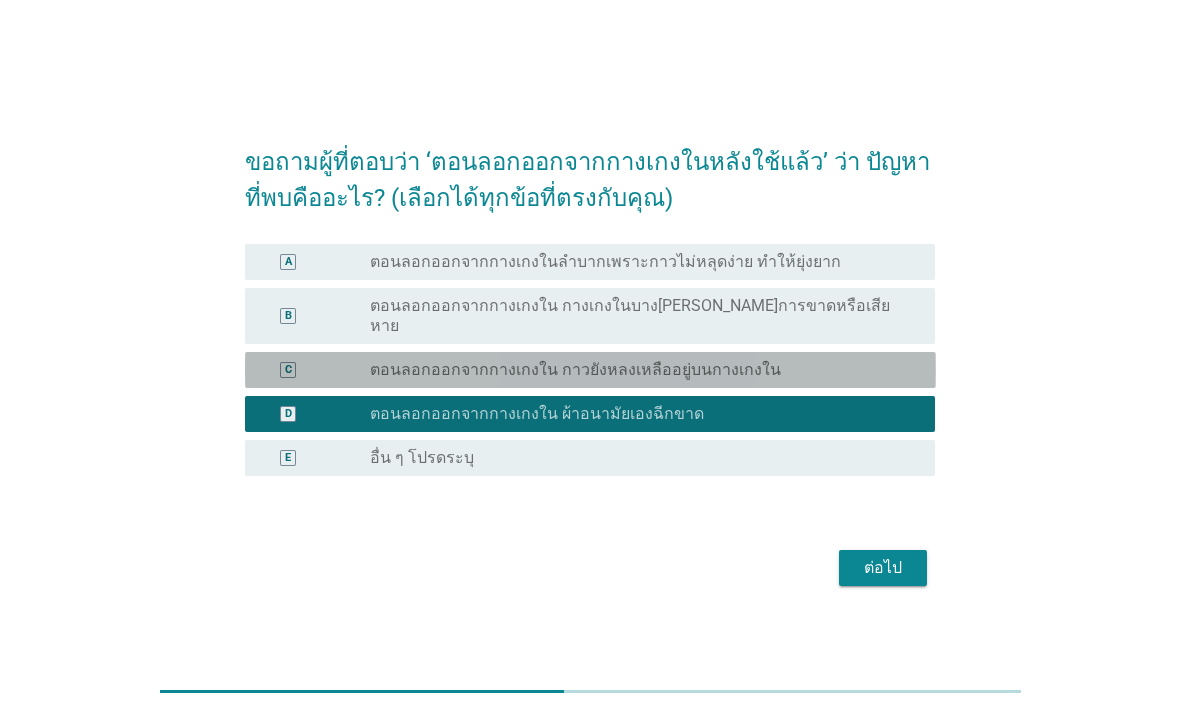 click on "radio_button_unchecked ตอนลอกออกจากกางเกงใน กาวยังหลงเหลืออยู่บนกางเกงใน" at bounding box center [636, 370] 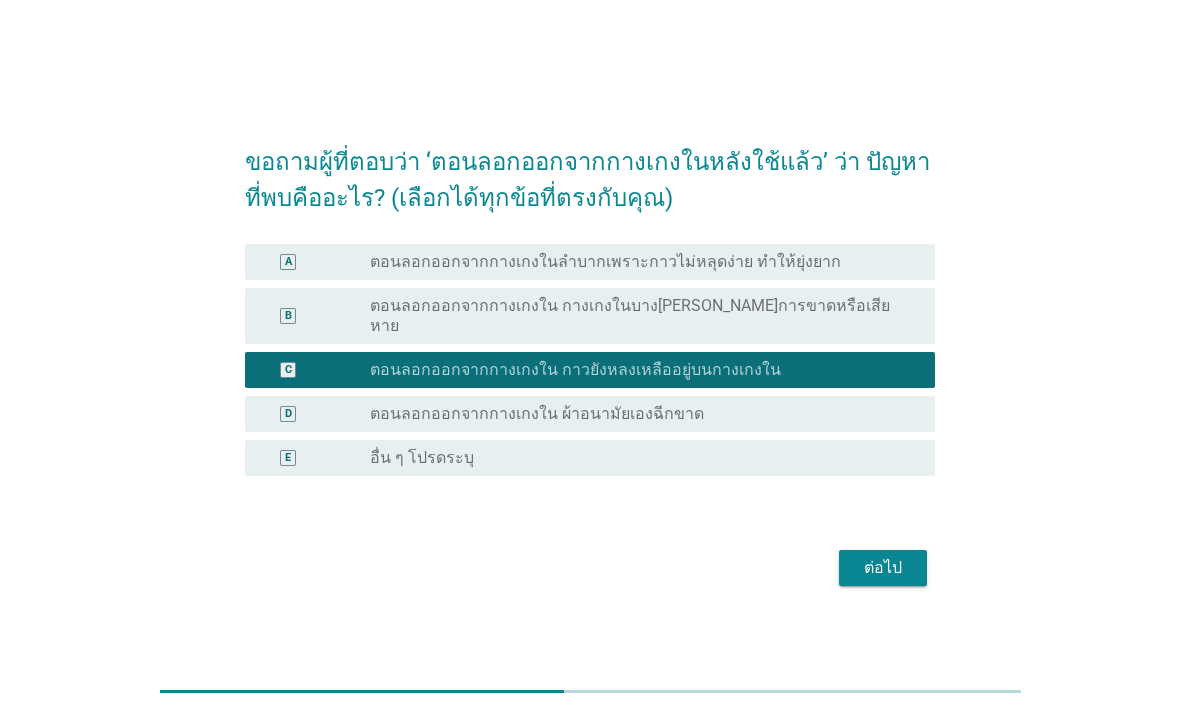 click on "ต่อไป" at bounding box center (883, 568) 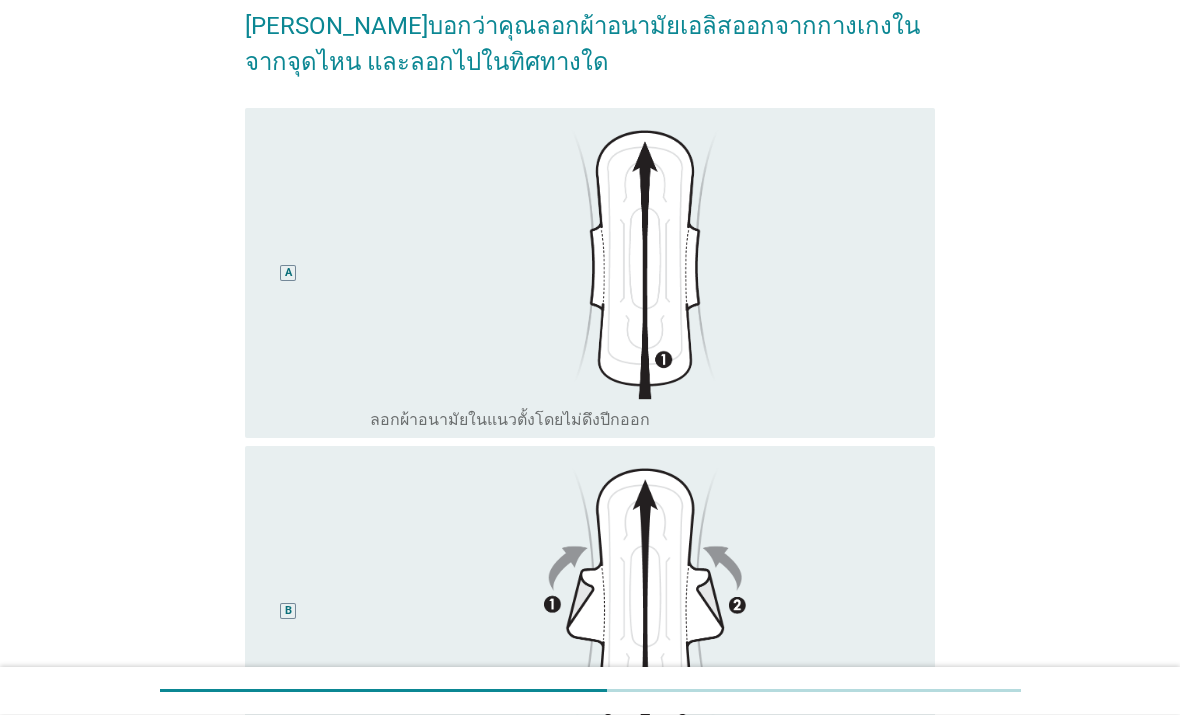scroll, scrollTop: 100, scrollLeft: 0, axis: vertical 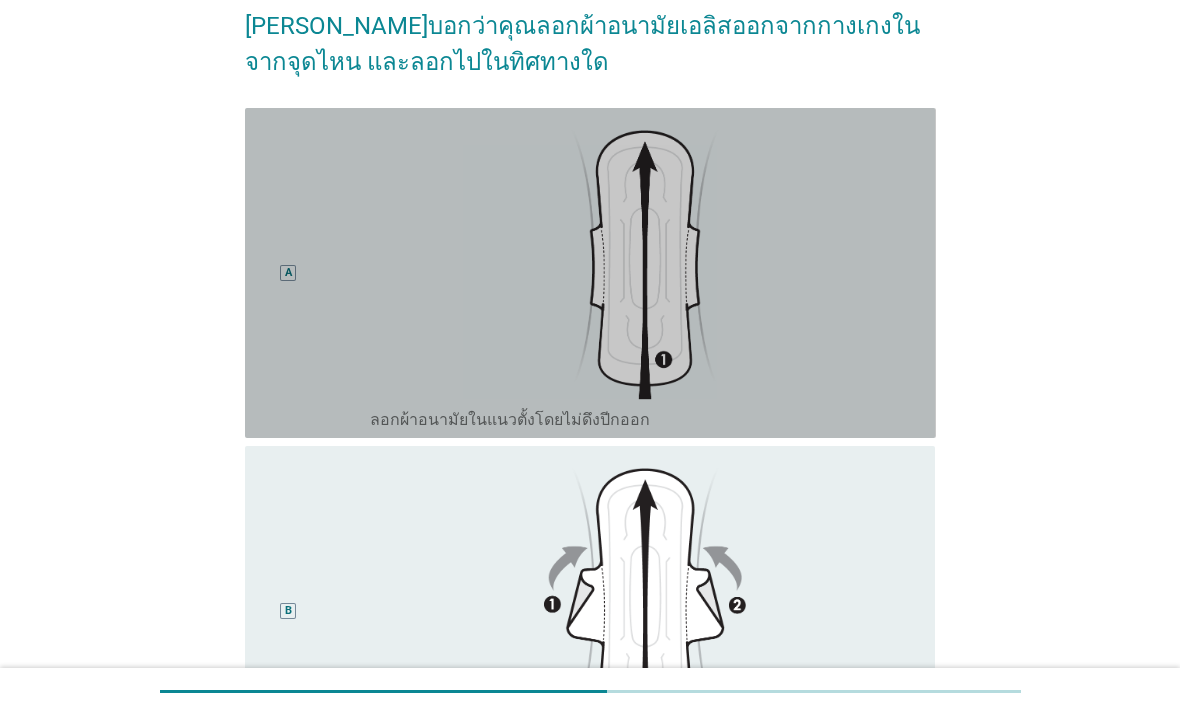 click at bounding box center (644, 259) 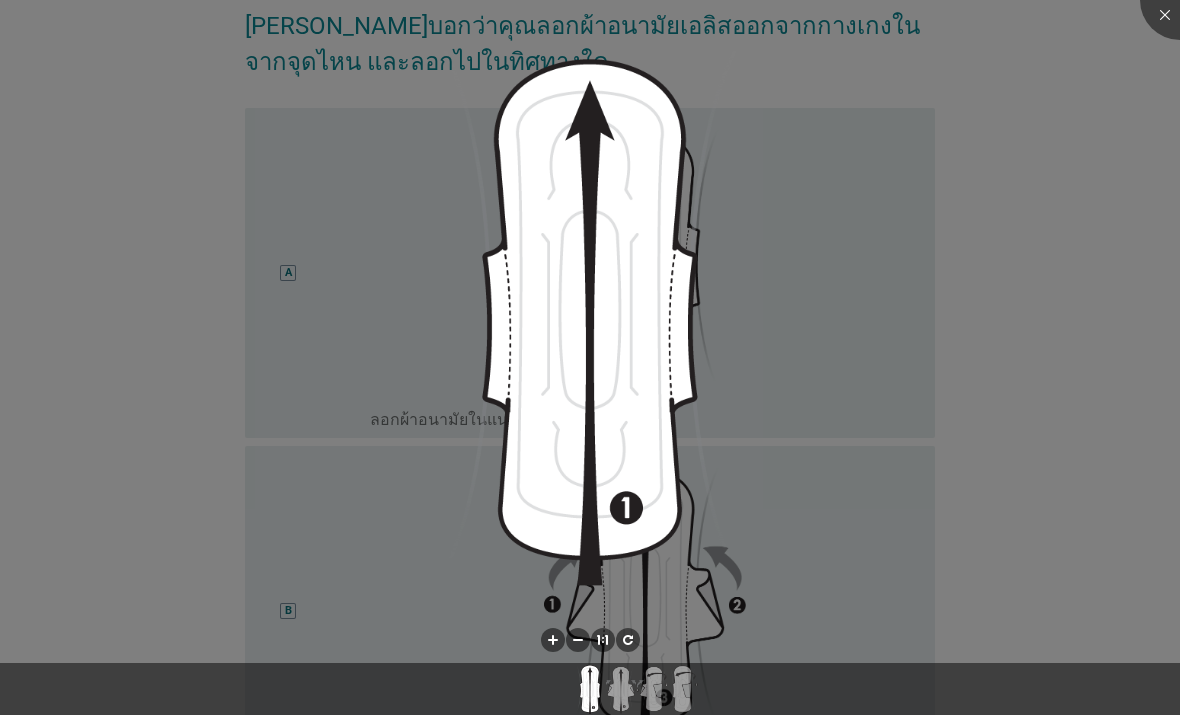 click at bounding box center (590, 357) 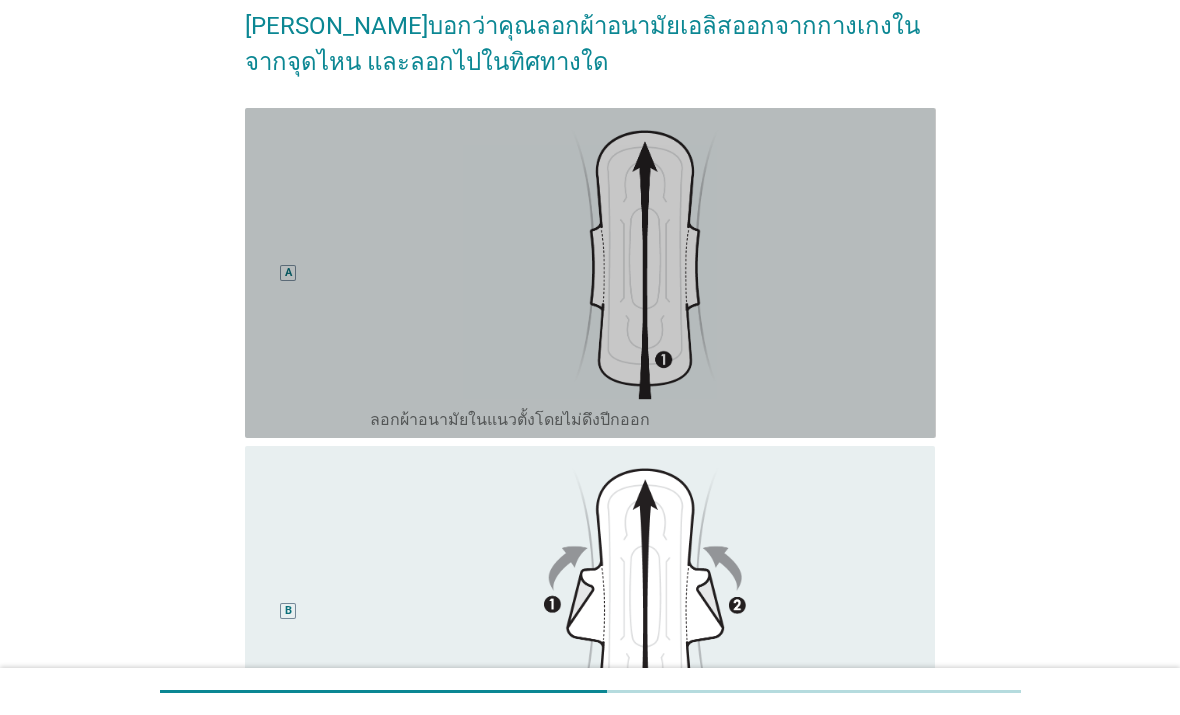 click on "A" at bounding box center [288, 273] 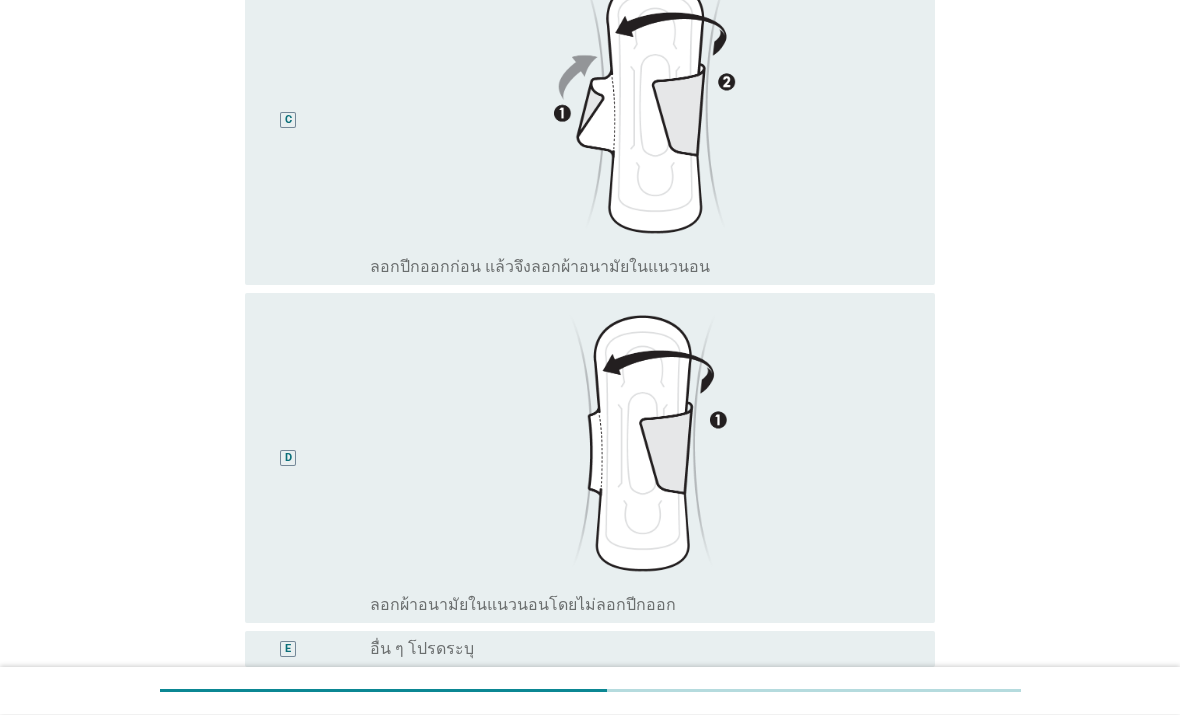 scroll, scrollTop: 1131, scrollLeft: 0, axis: vertical 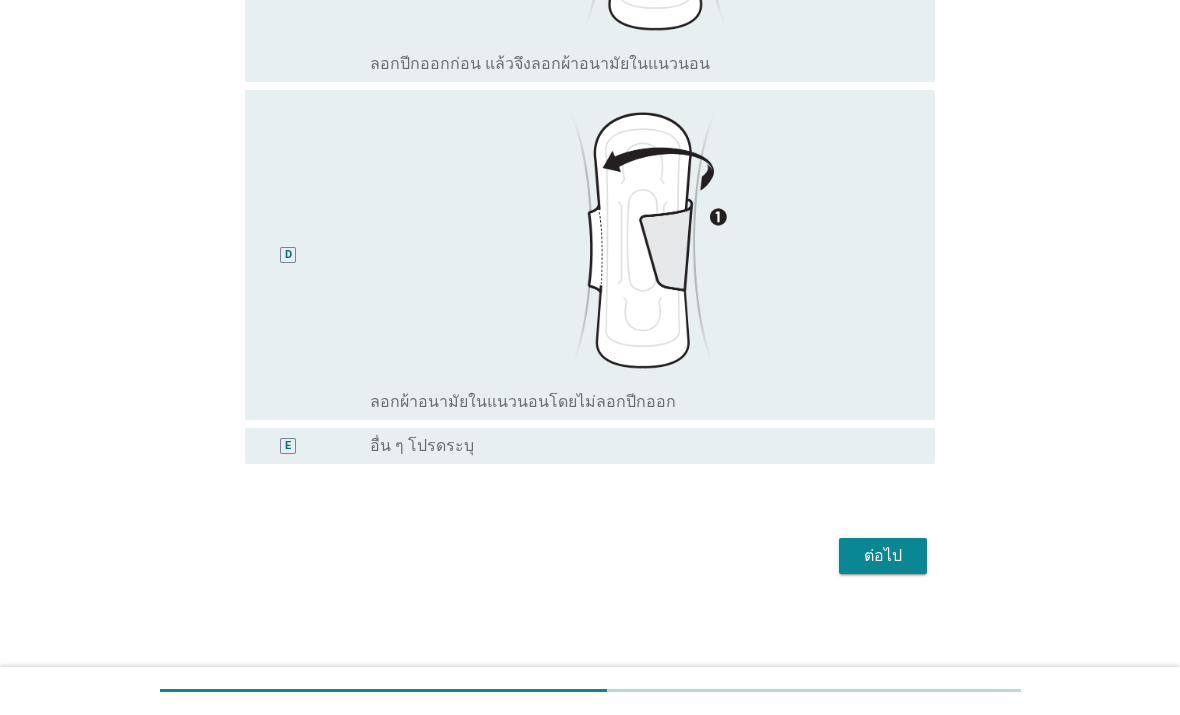 click on "ต่อไป" at bounding box center (883, 557) 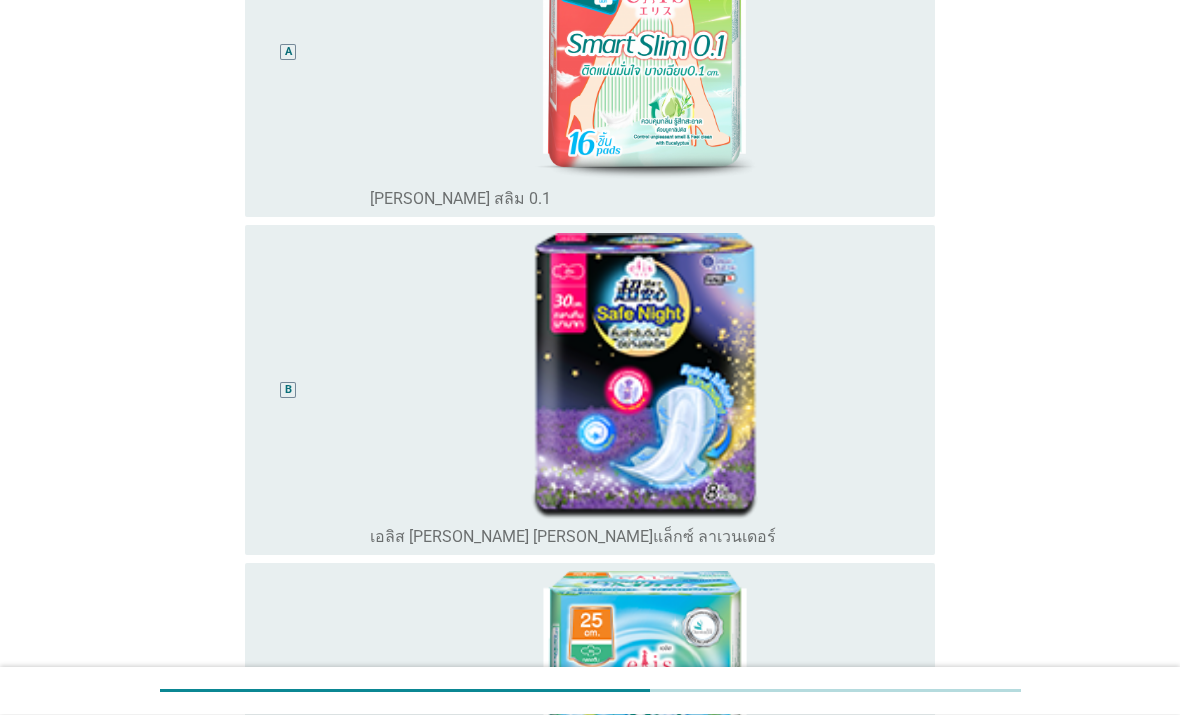 scroll, scrollTop: 381, scrollLeft: 0, axis: vertical 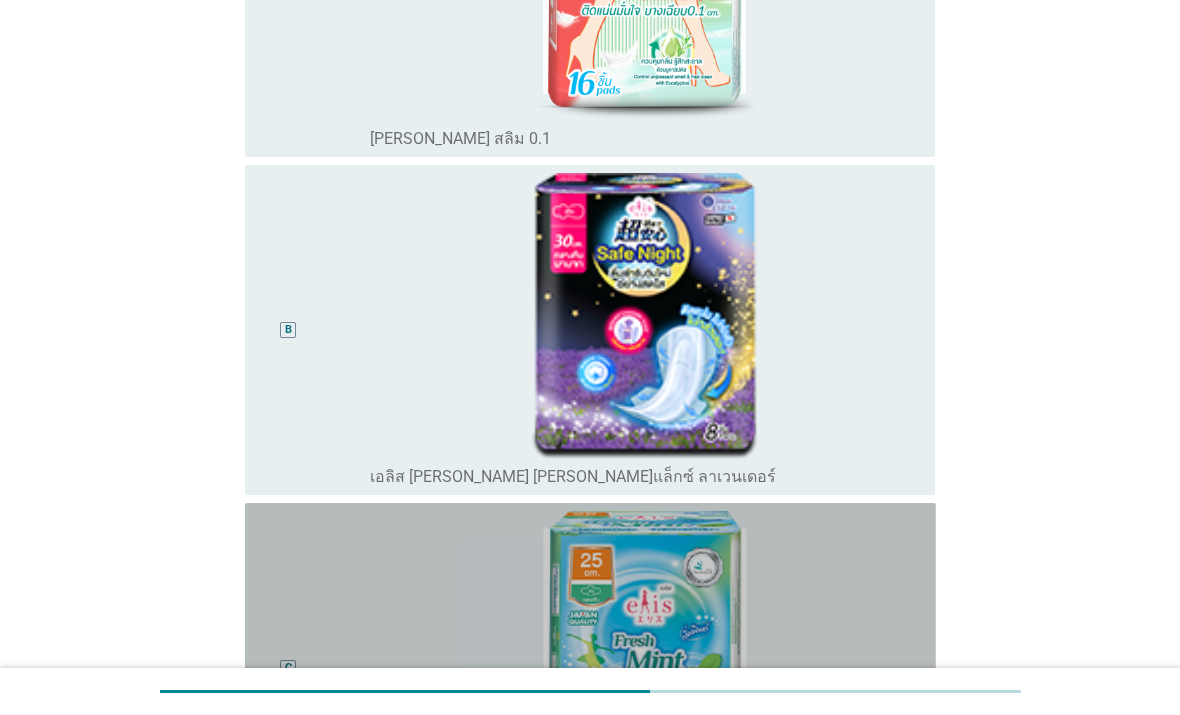 click at bounding box center (644, 654) 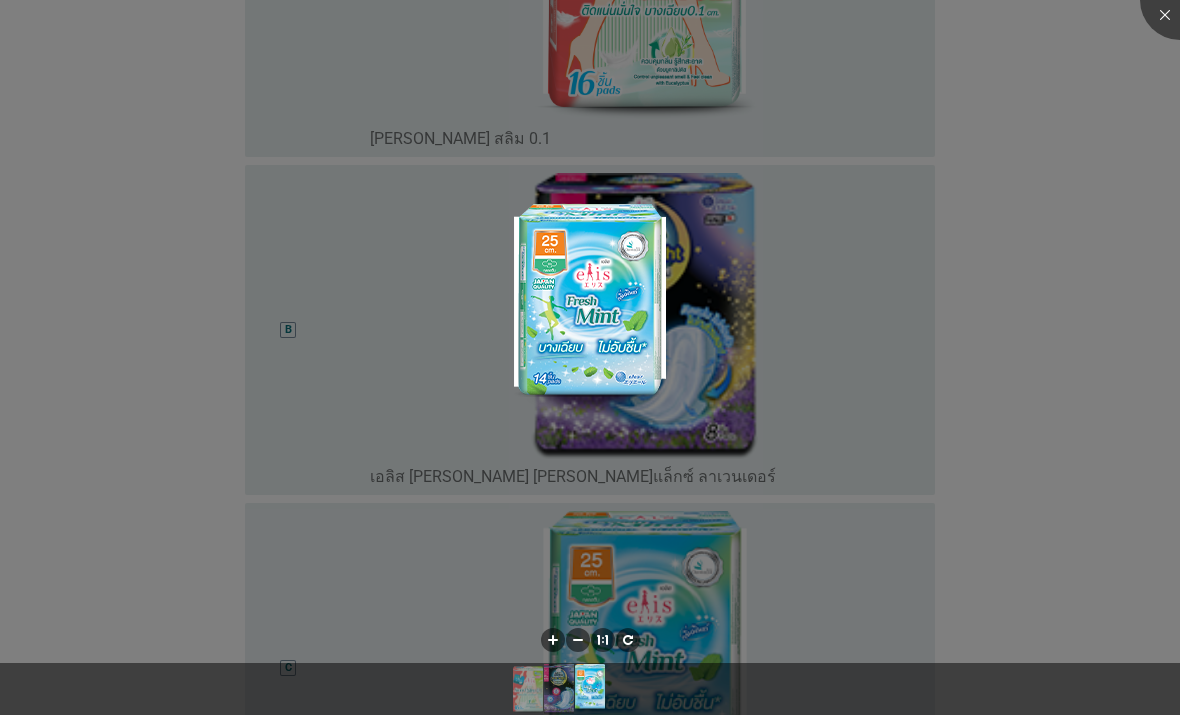click at bounding box center (590, 357) 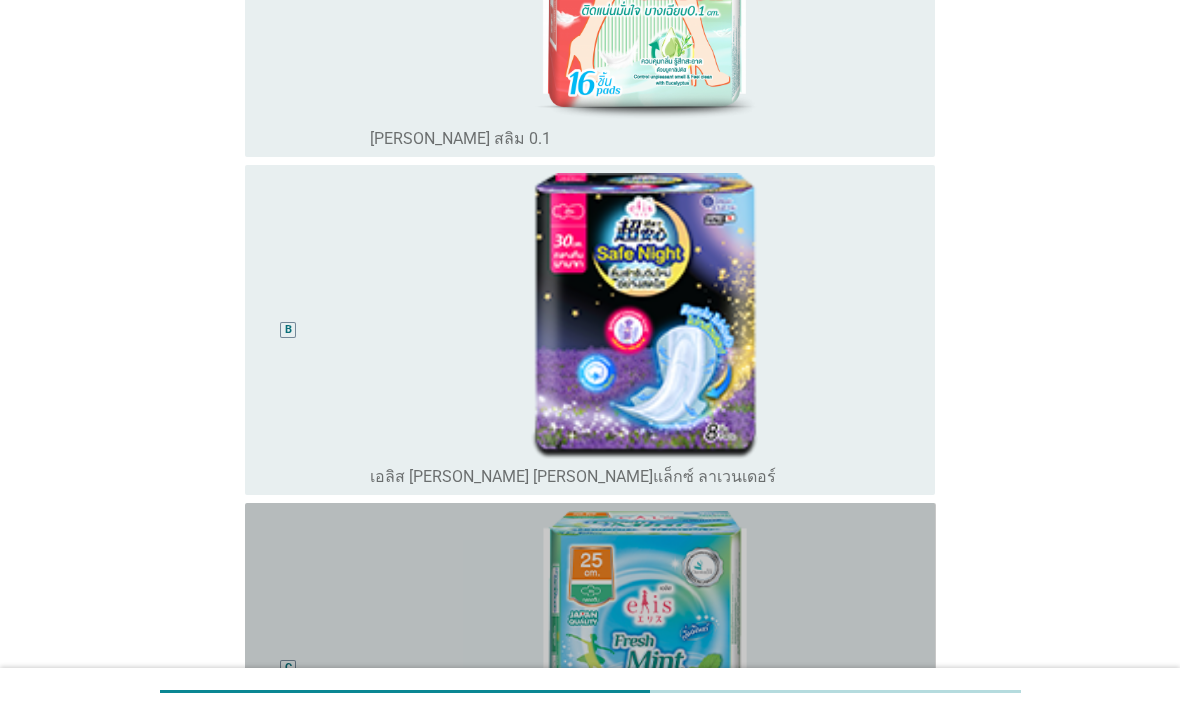 click on "C" at bounding box center [288, 668] 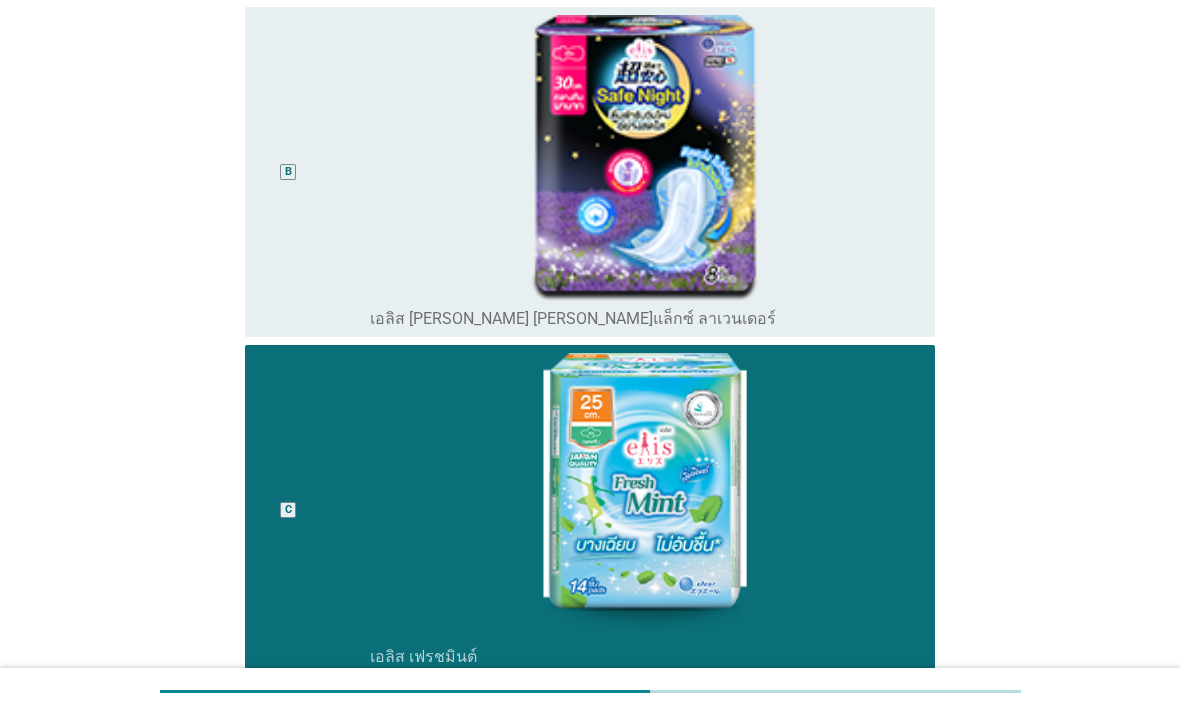 scroll, scrollTop: 757, scrollLeft: 0, axis: vertical 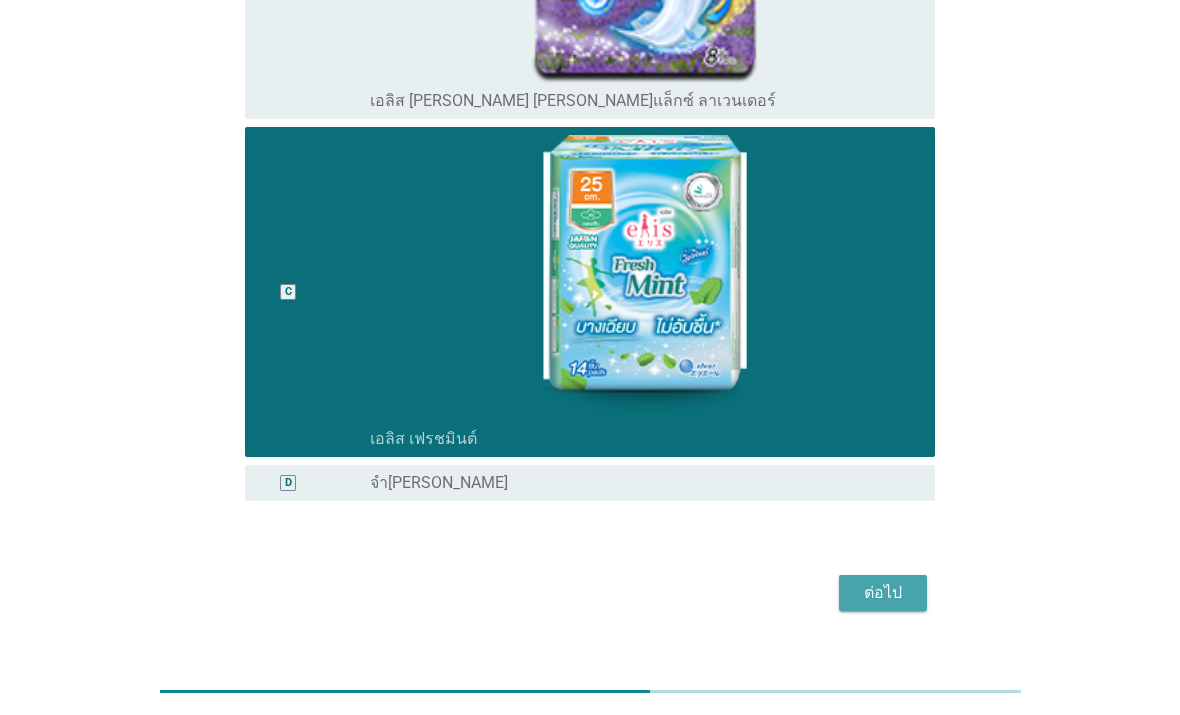 click on "ต่อไป" at bounding box center (883, 593) 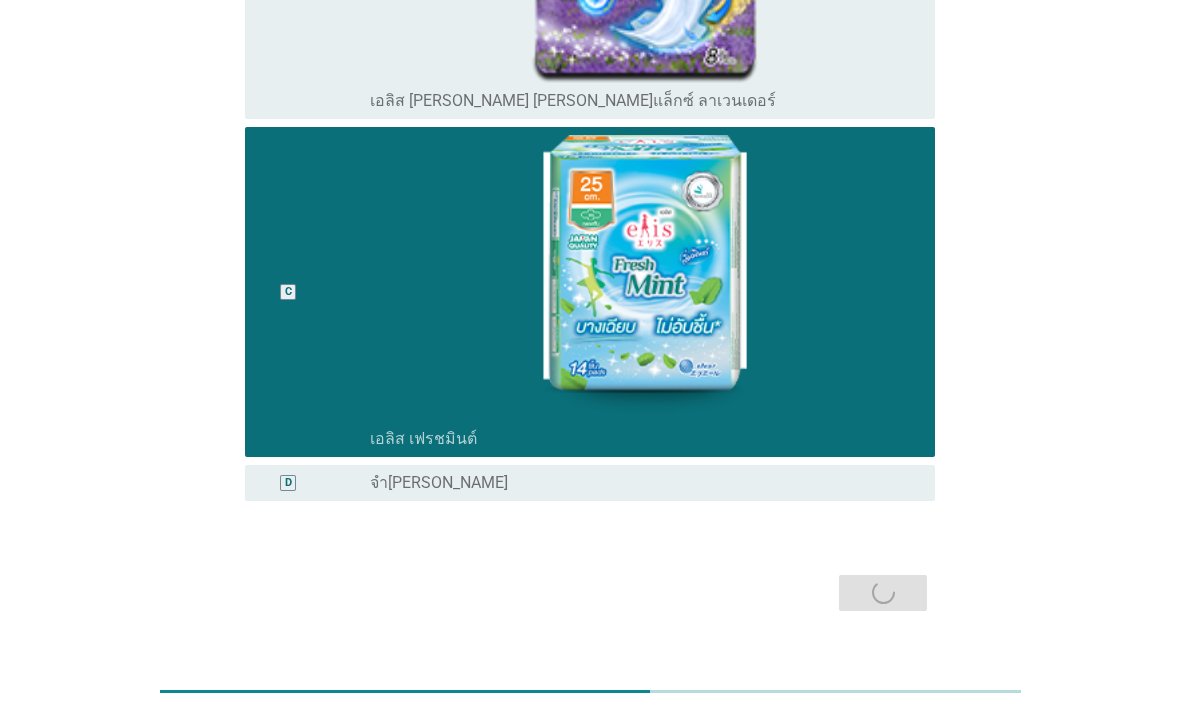 scroll, scrollTop: 0, scrollLeft: 0, axis: both 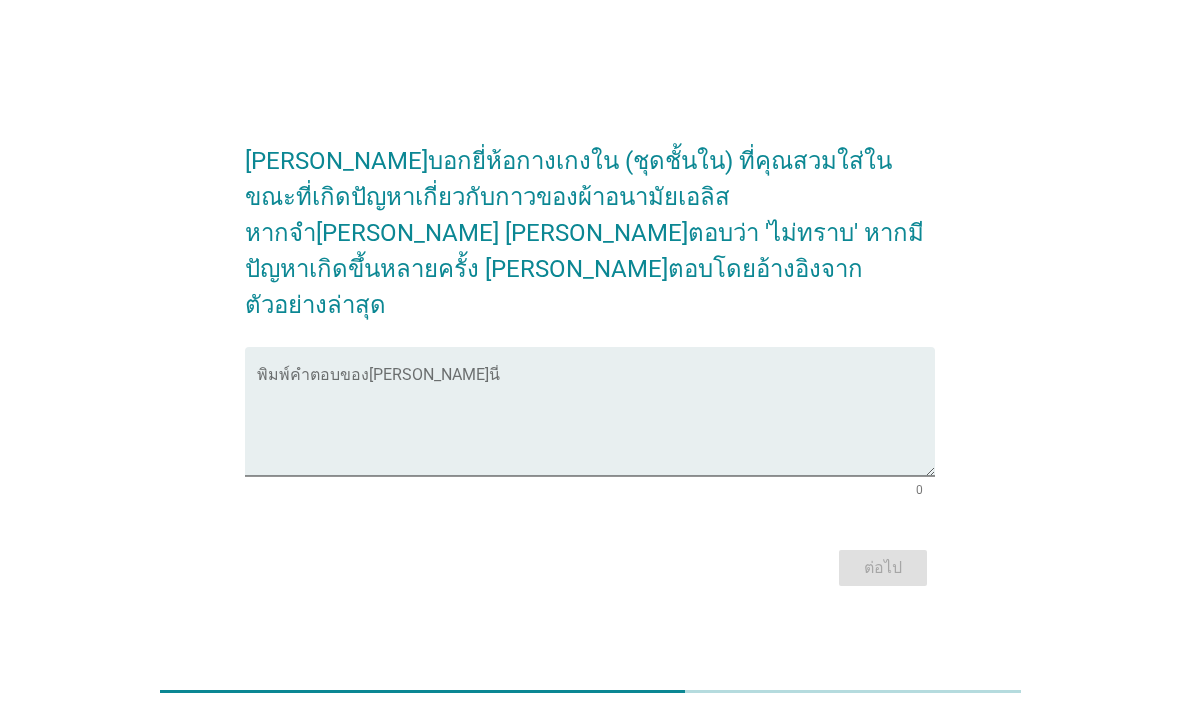 click at bounding box center (596, 423) 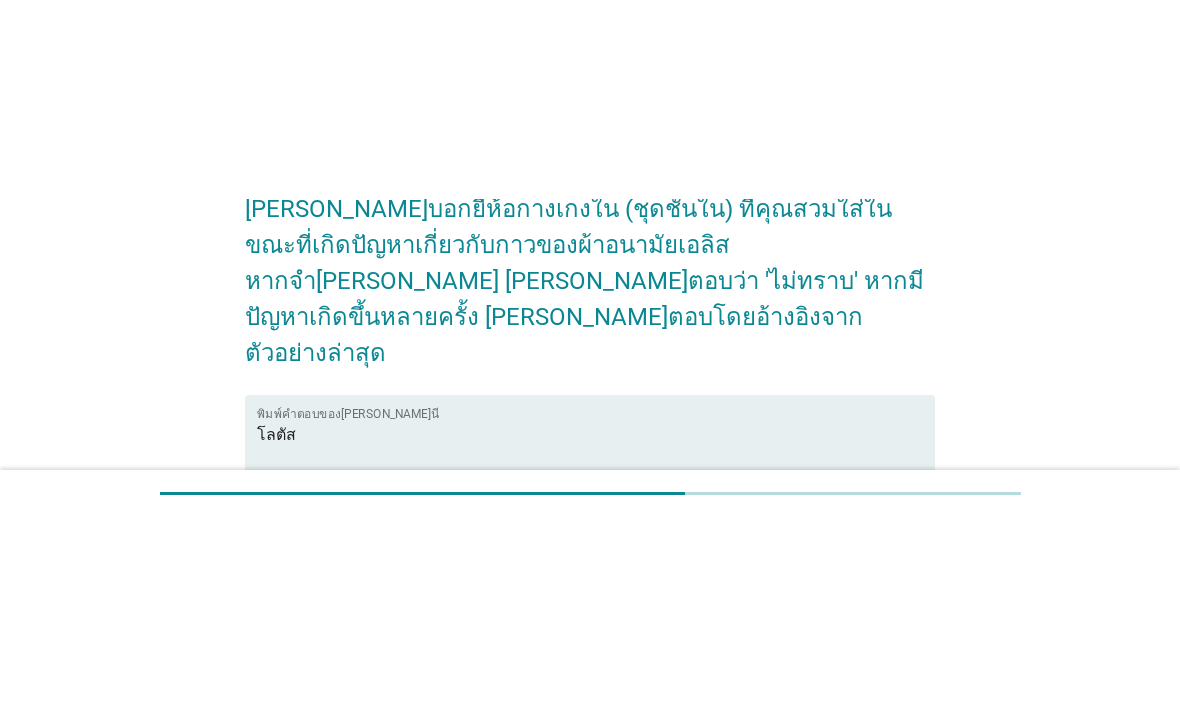 scroll, scrollTop: 0, scrollLeft: 0, axis: both 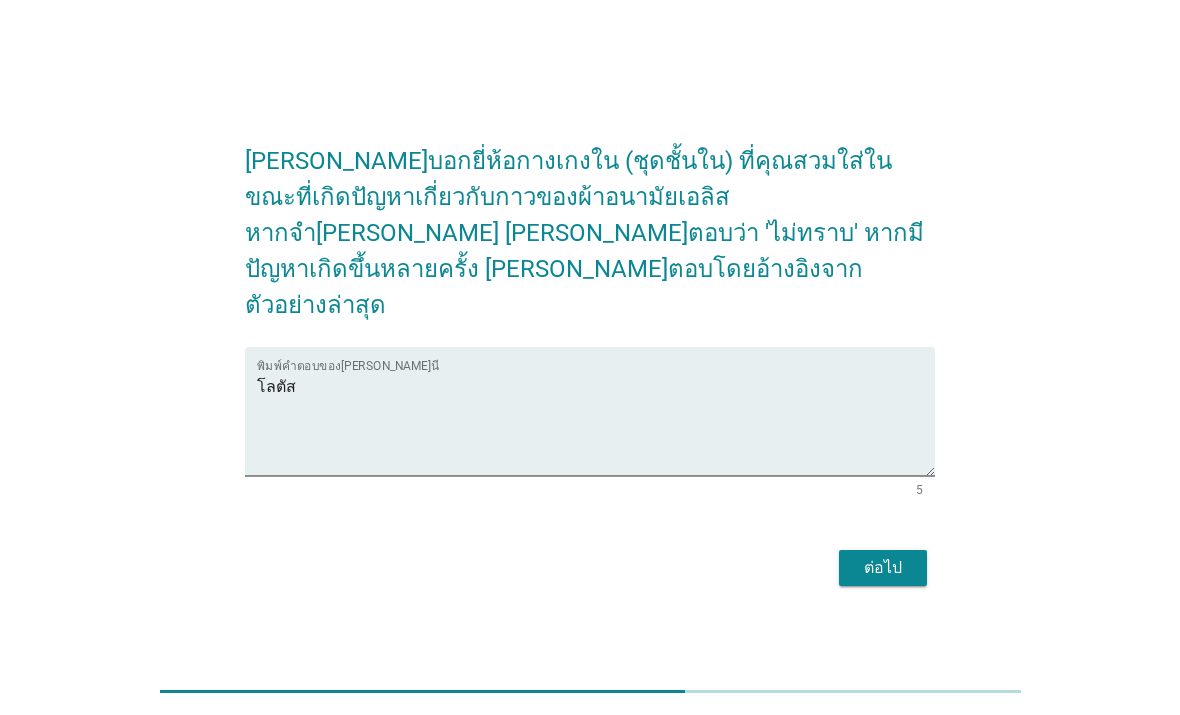 type on "โลตัส" 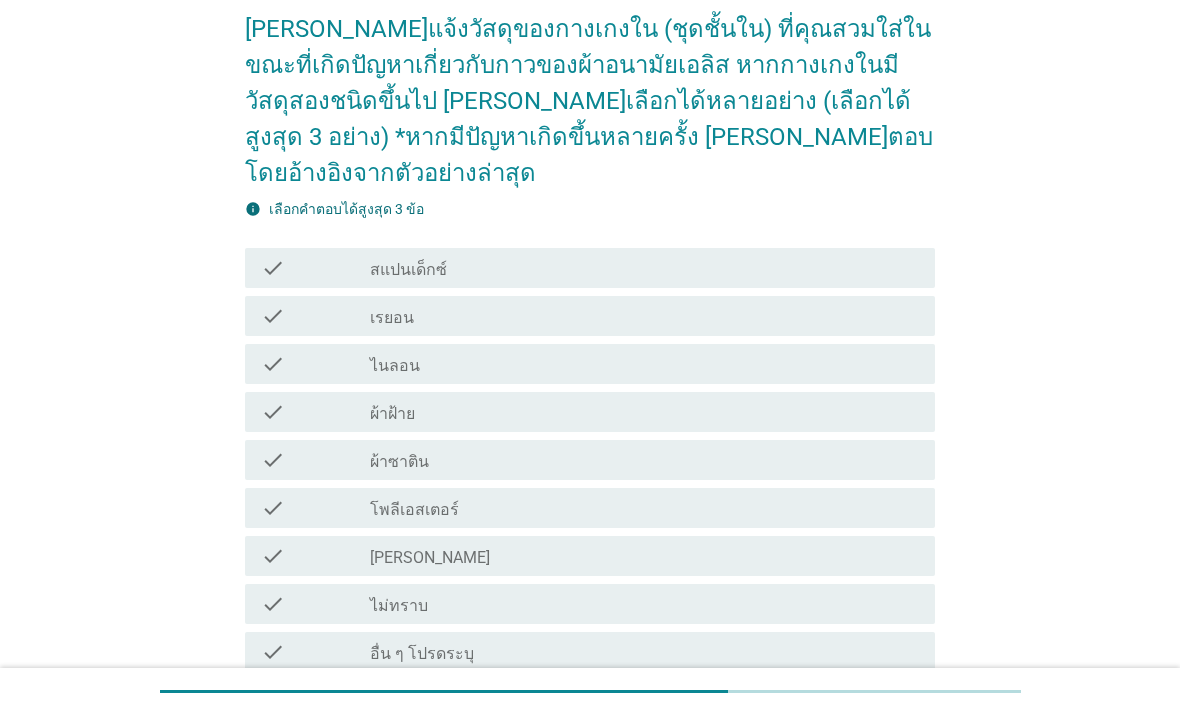 click on "check_box_outline_blank ผ้าซาติน" at bounding box center [644, 460] 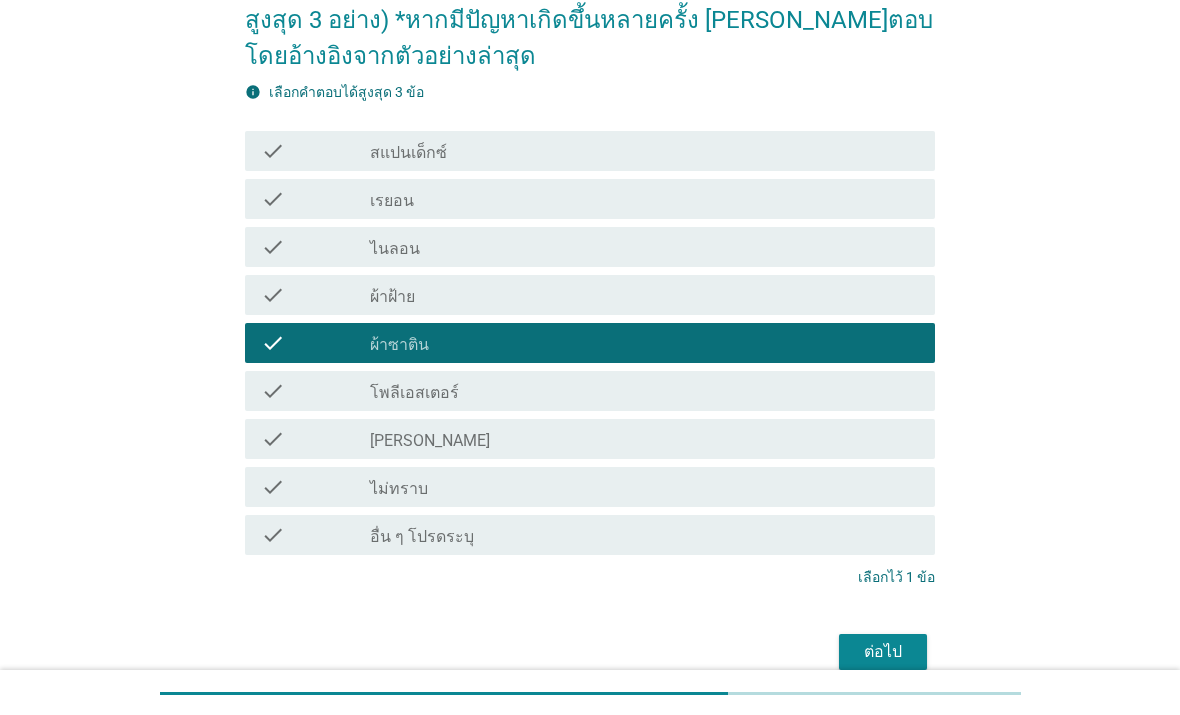 scroll, scrollTop: 214, scrollLeft: 0, axis: vertical 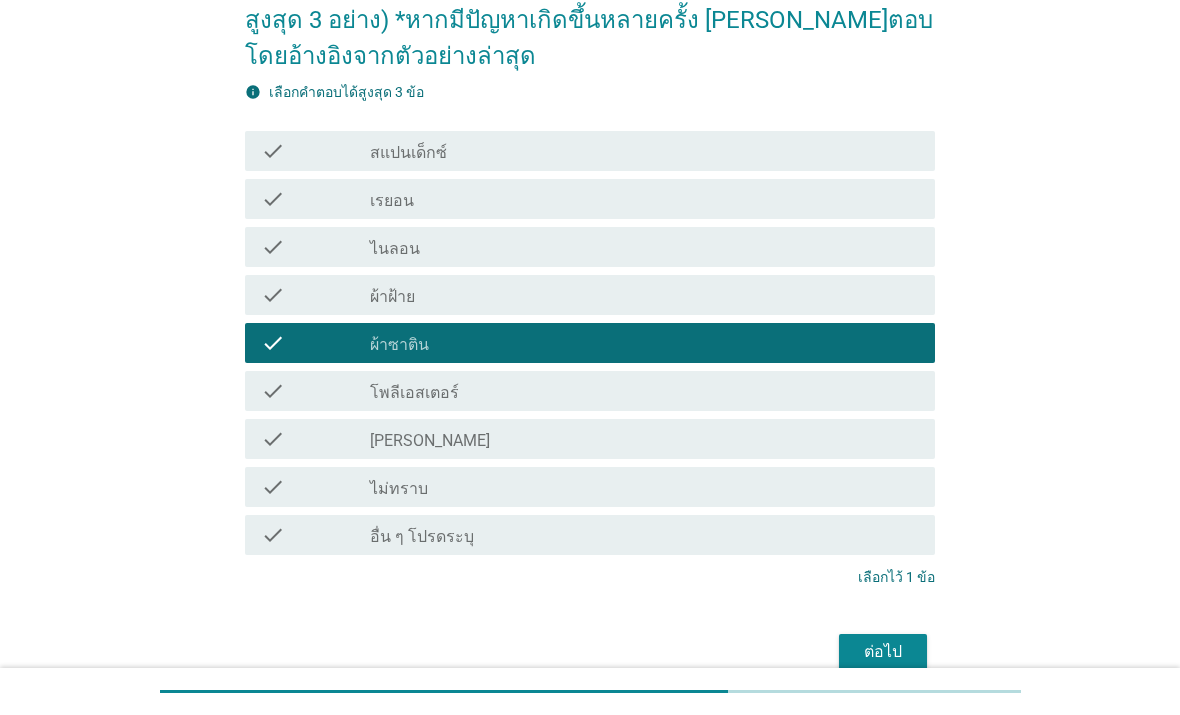 click on "ต่อไป" at bounding box center (883, 652) 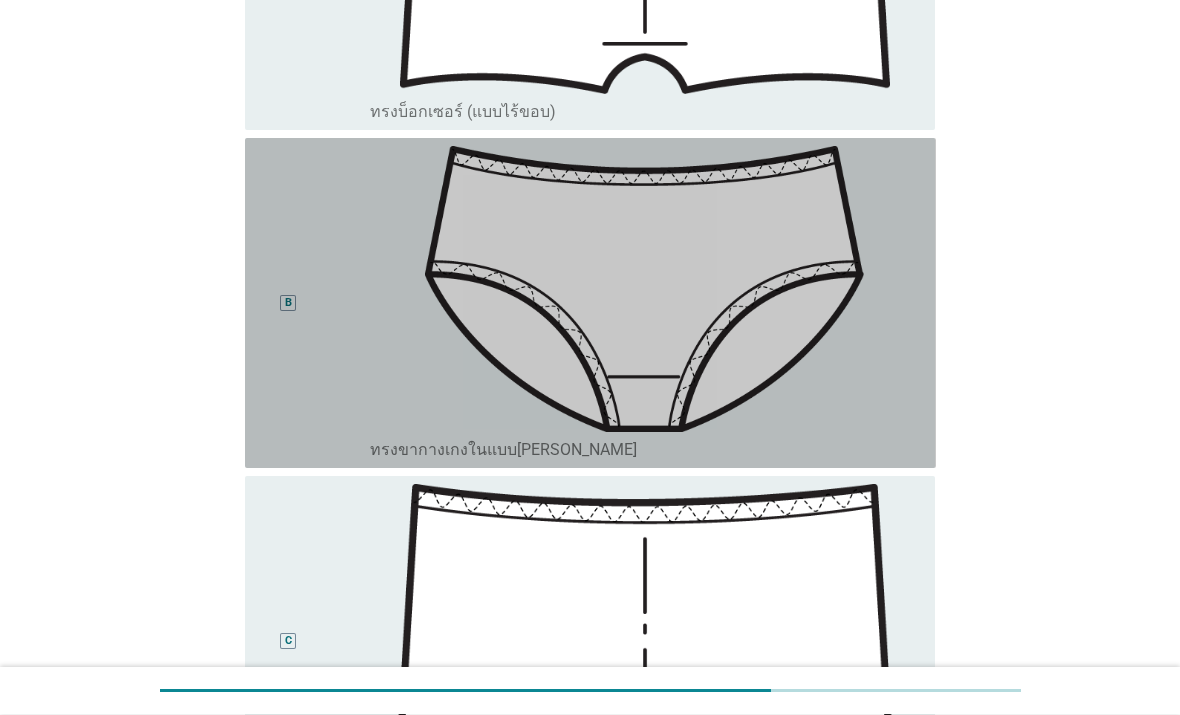 scroll, scrollTop: 408, scrollLeft: 0, axis: vertical 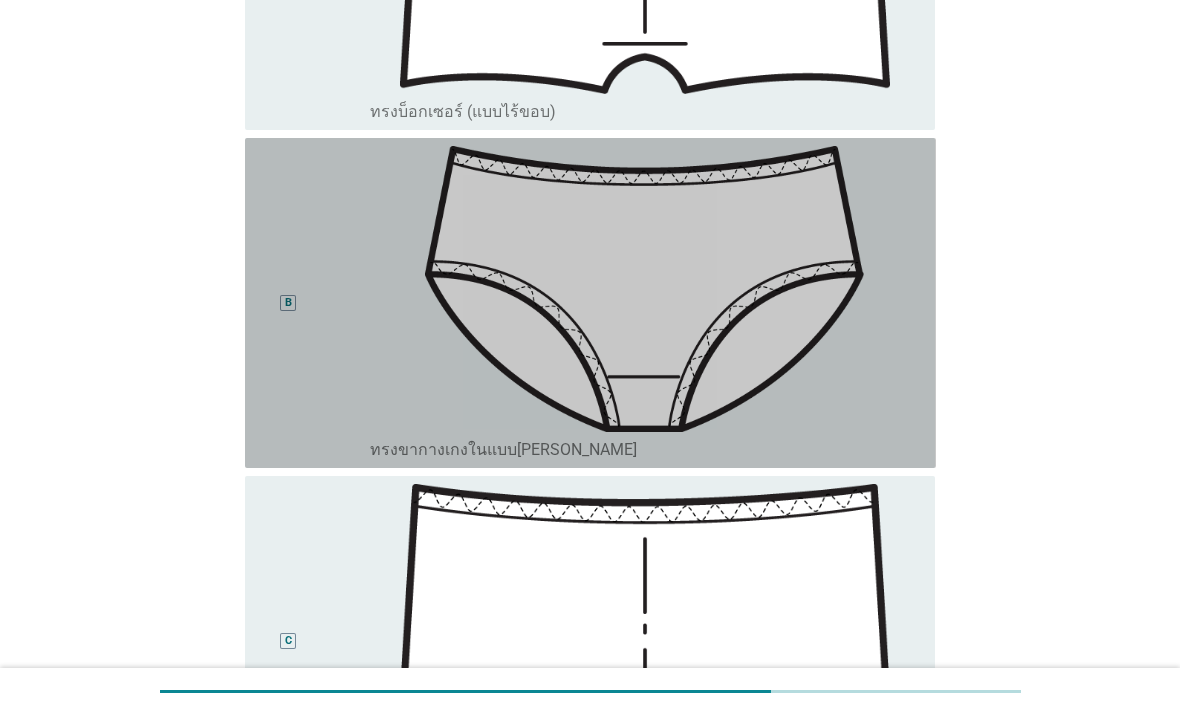 click at bounding box center (644, 289) 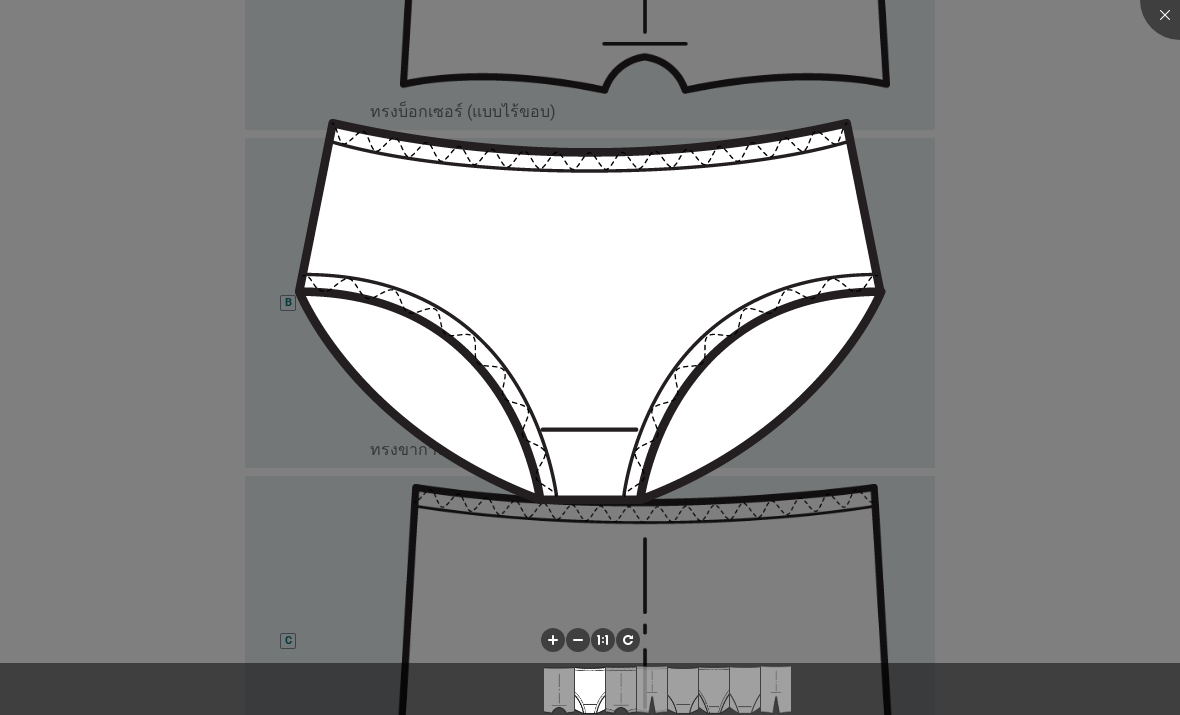 click at bounding box center (590, 357) 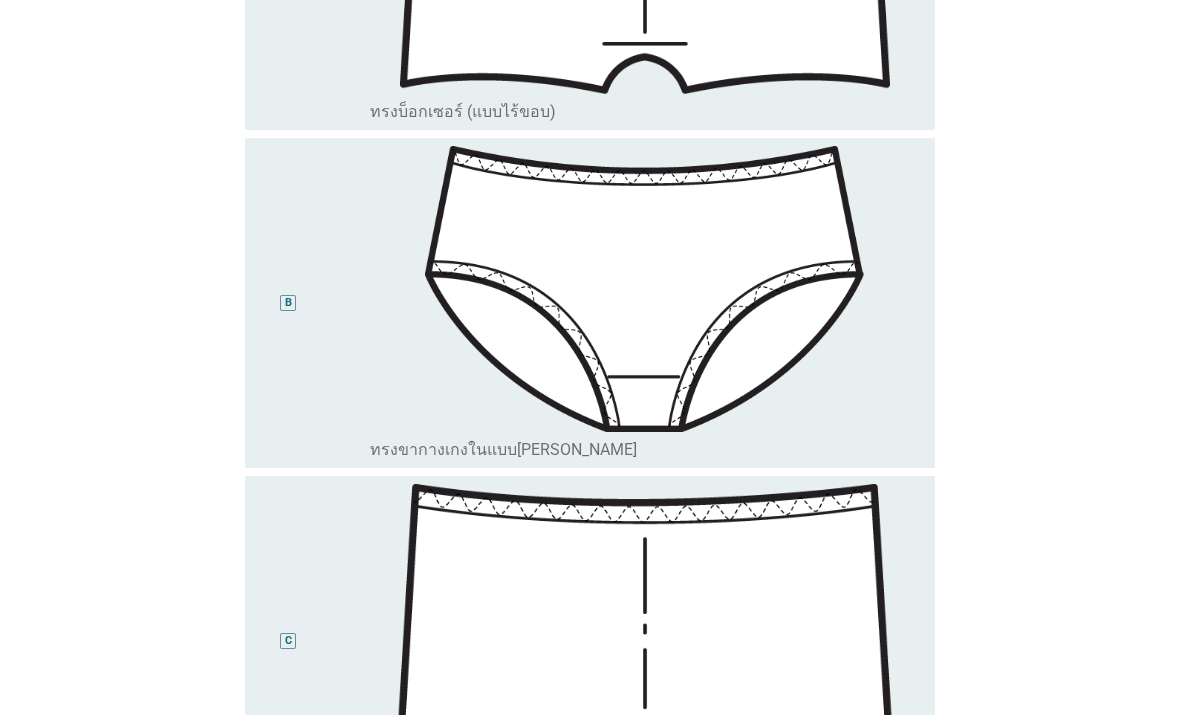 click on "B" at bounding box center (288, 303) 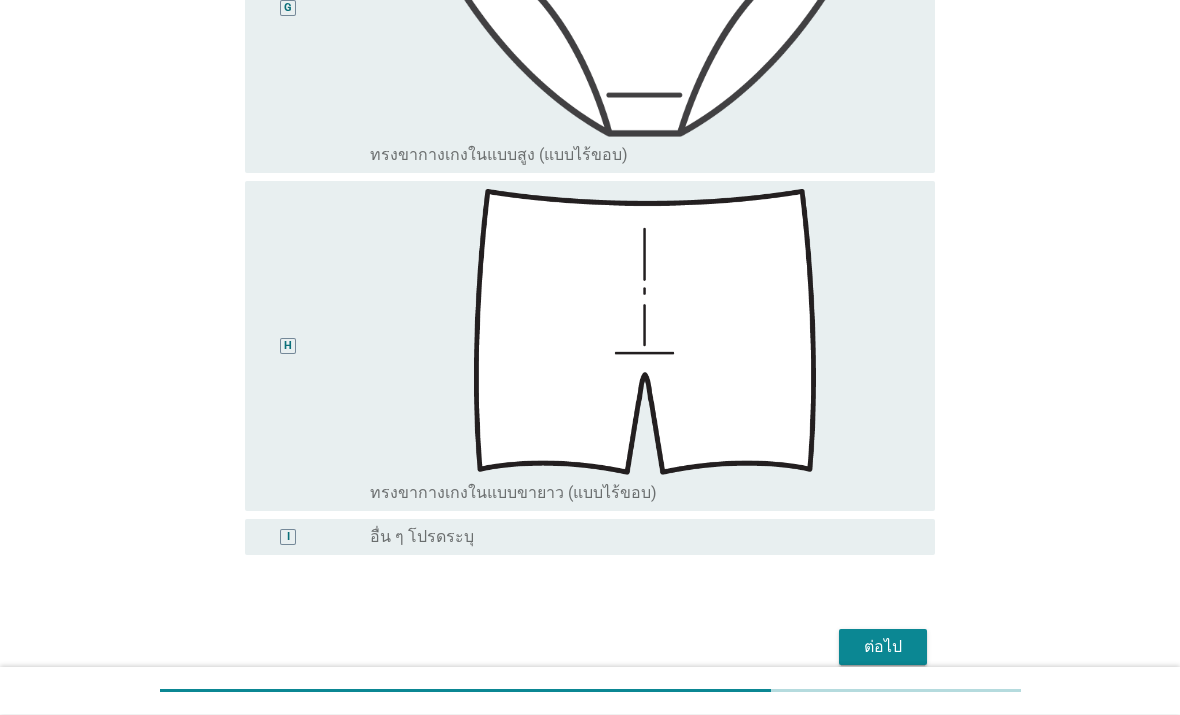 scroll, scrollTop: 2483, scrollLeft: 0, axis: vertical 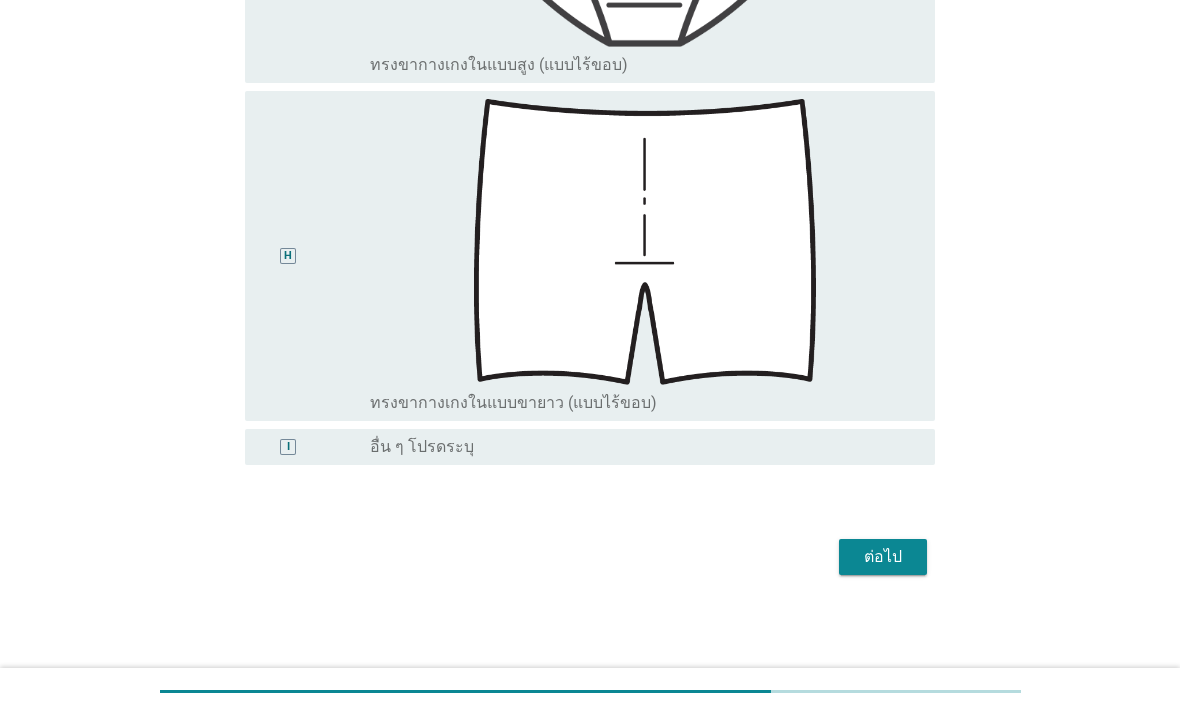 click on "ต่อไป" at bounding box center [883, 557] 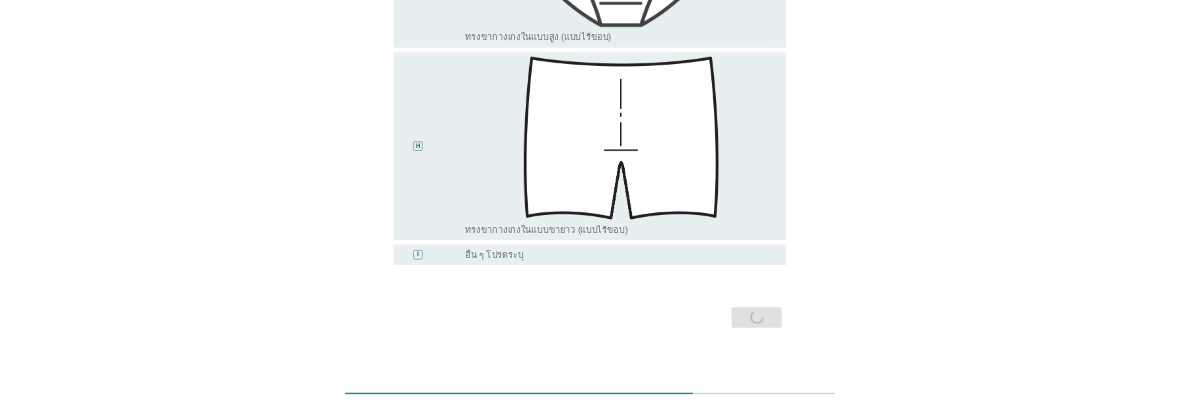 scroll, scrollTop: 0, scrollLeft: 0, axis: both 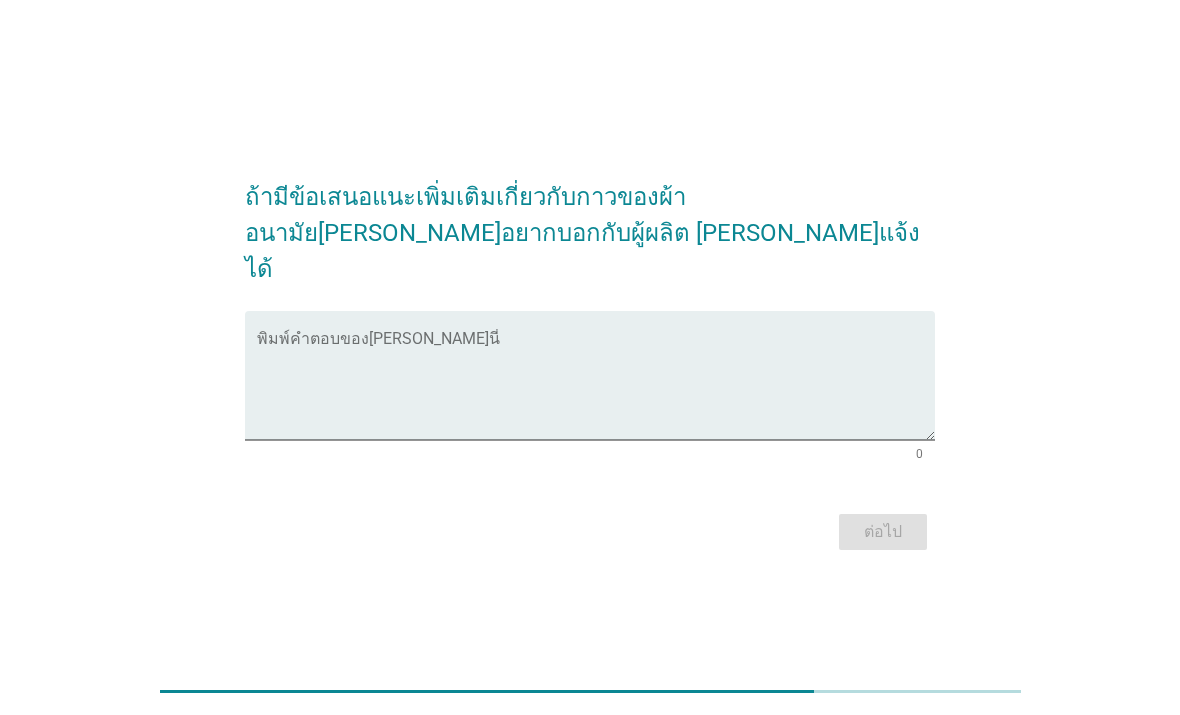 click at bounding box center [596, 387] 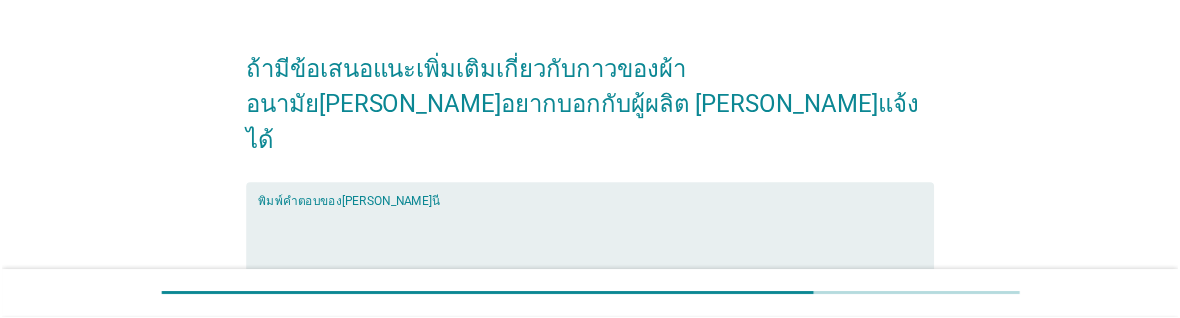 scroll, scrollTop: 57, scrollLeft: 0, axis: vertical 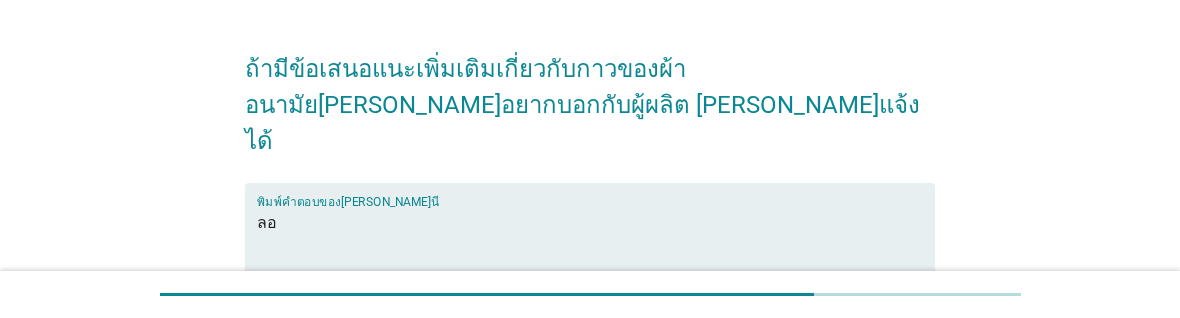 type on "ล" 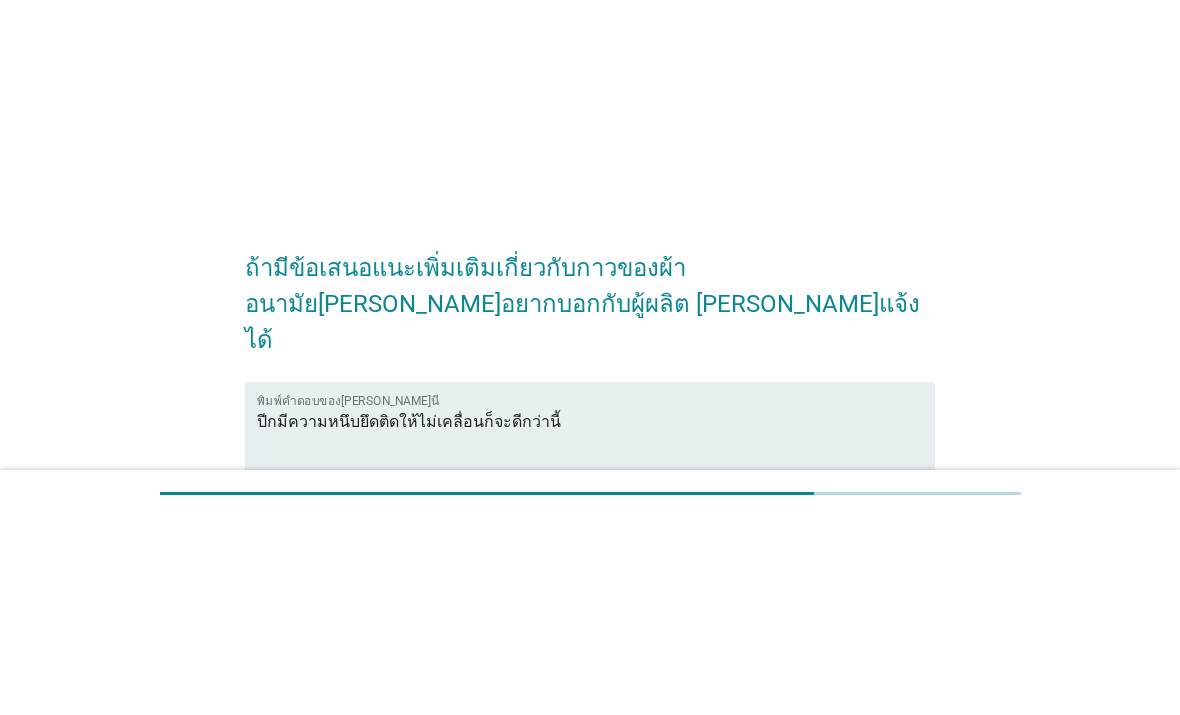 scroll, scrollTop: 0, scrollLeft: 0, axis: both 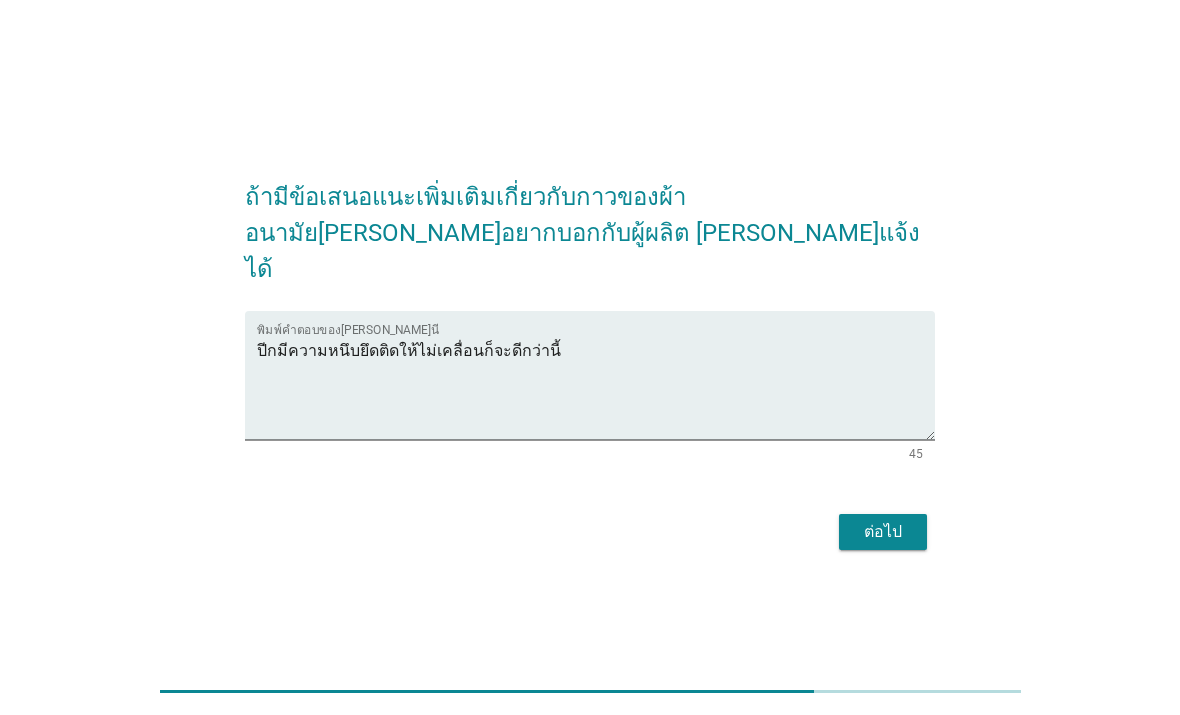 type on "ปีกมีความหนึบยึดติดให้ไม่เคลื่อนก็จะดีกว่านี้" 